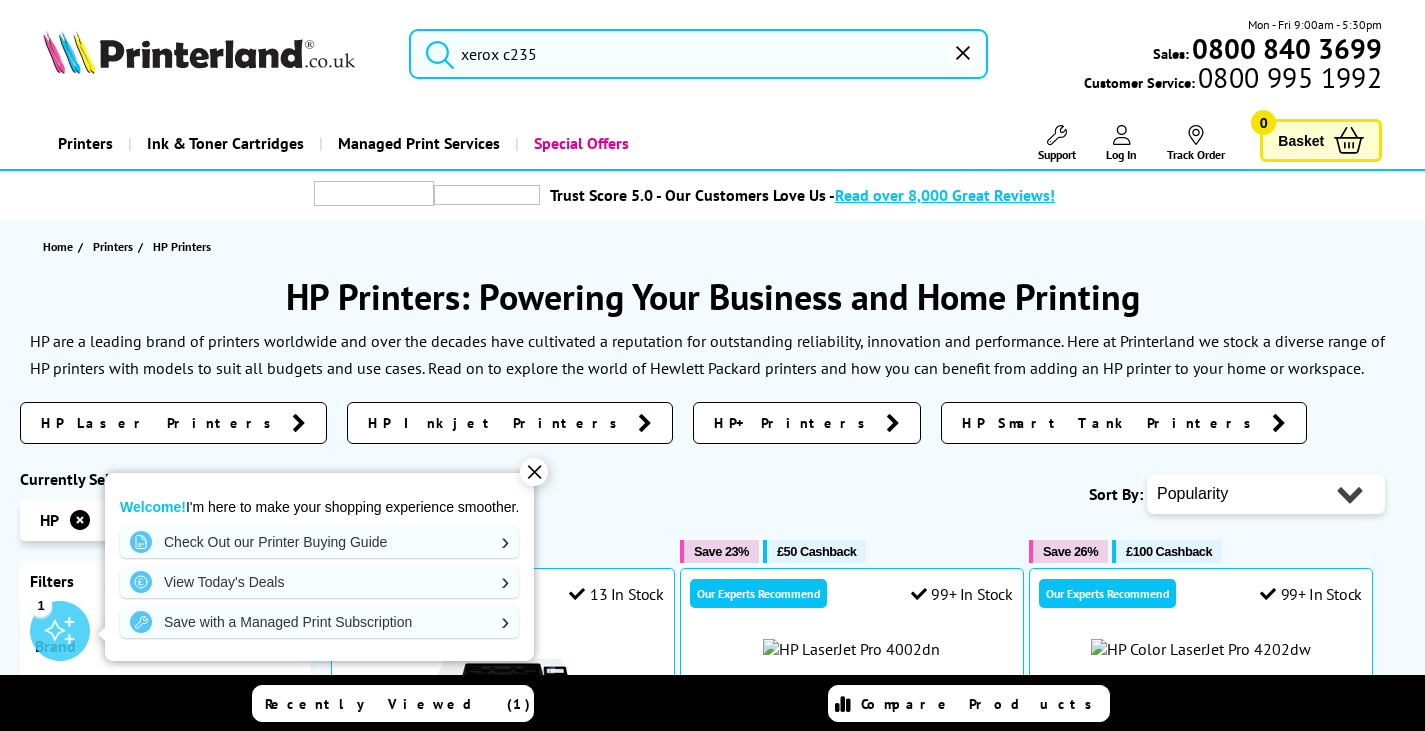 scroll, scrollTop: 2100, scrollLeft: 0, axis: vertical 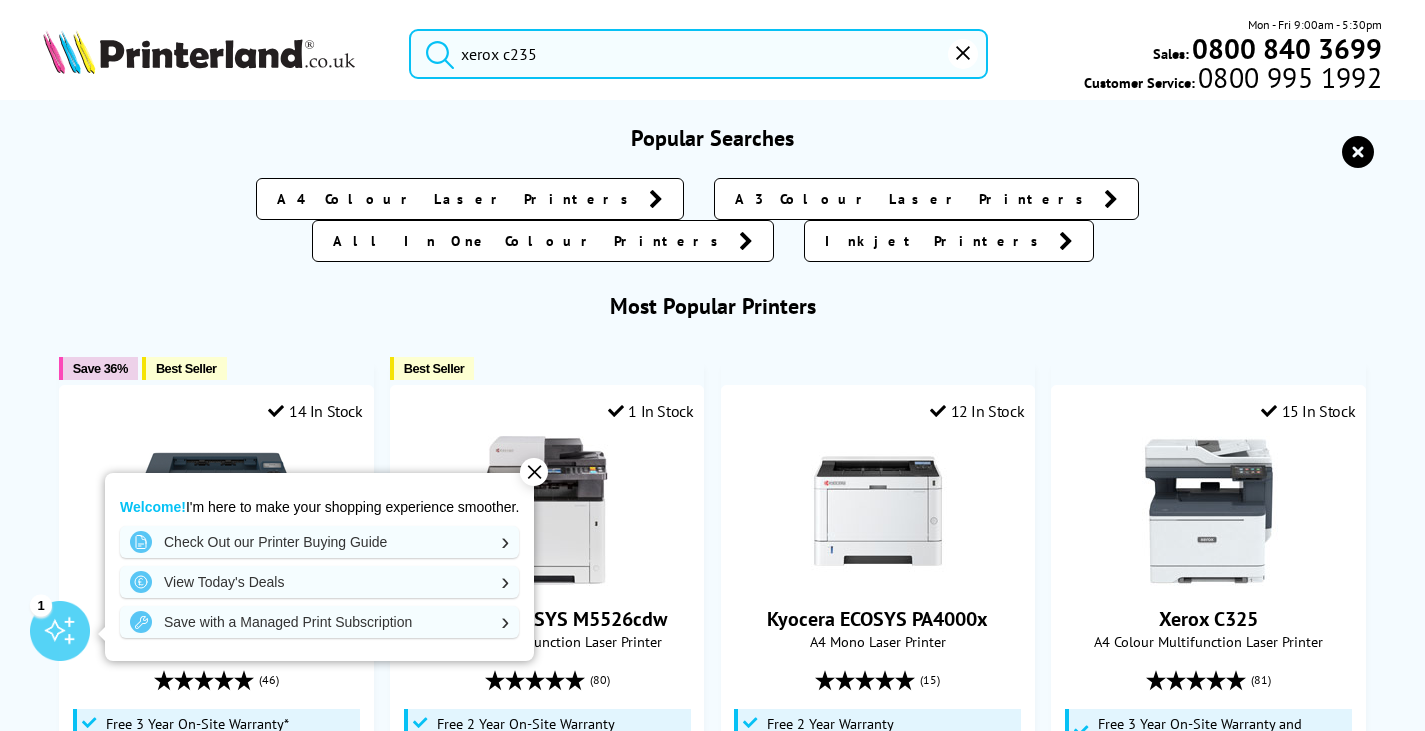click on "xerox c235" at bounding box center (698, 54) 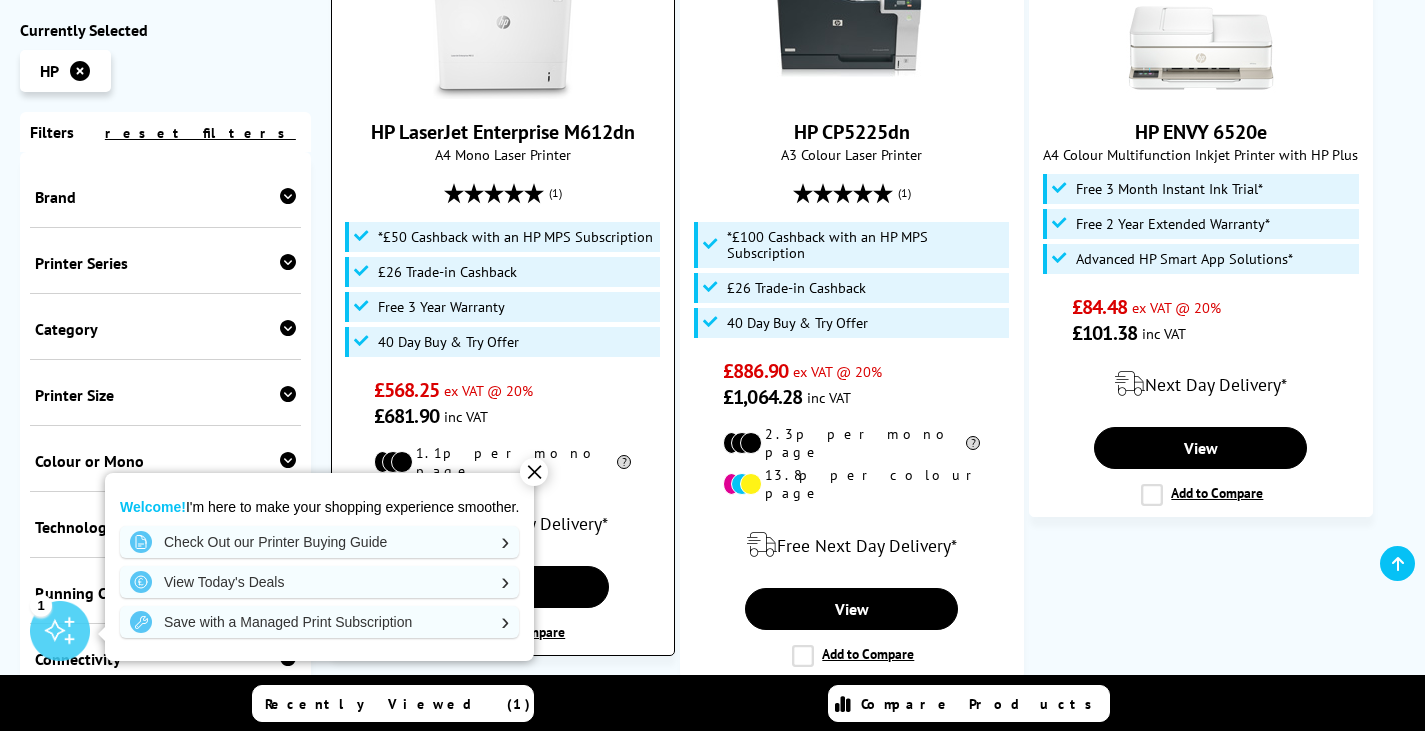 scroll, scrollTop: 1900, scrollLeft: 0, axis: vertical 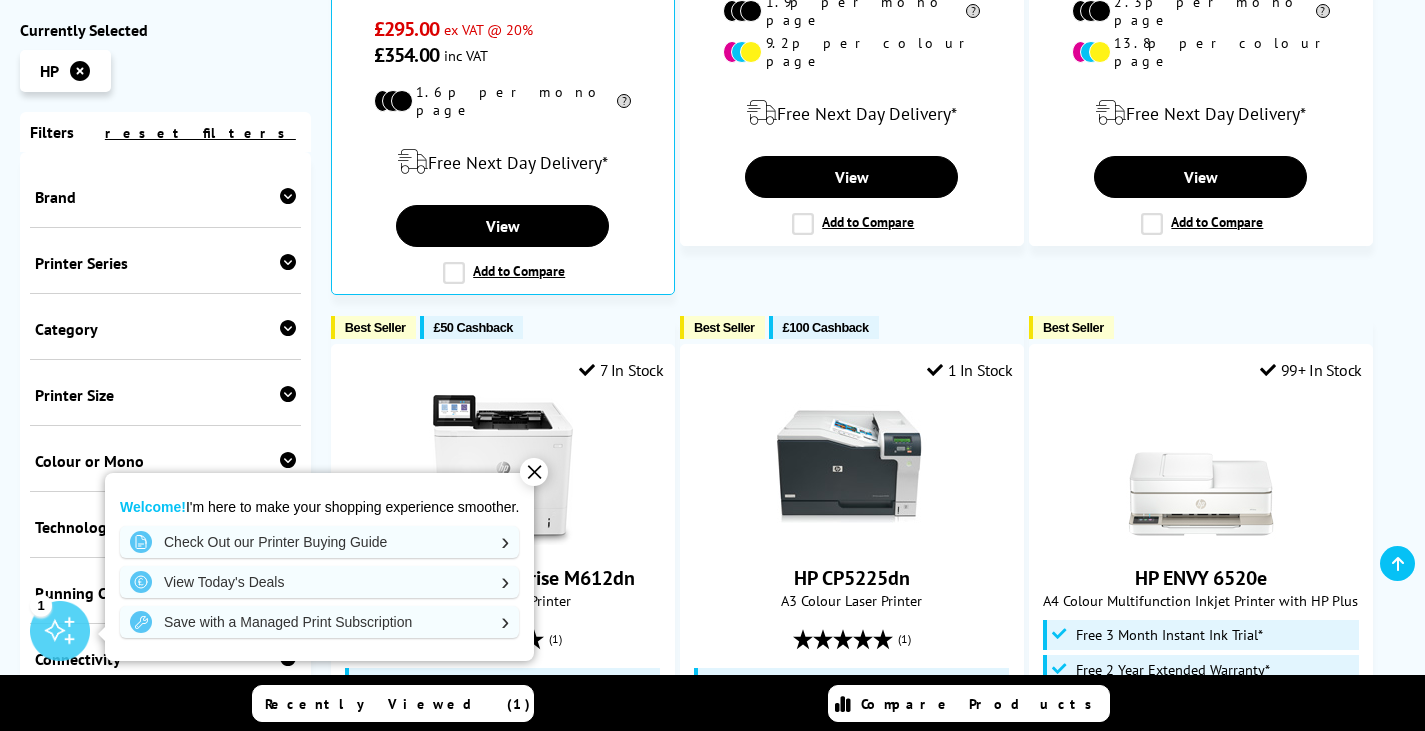click on "✕" at bounding box center (534, 472) 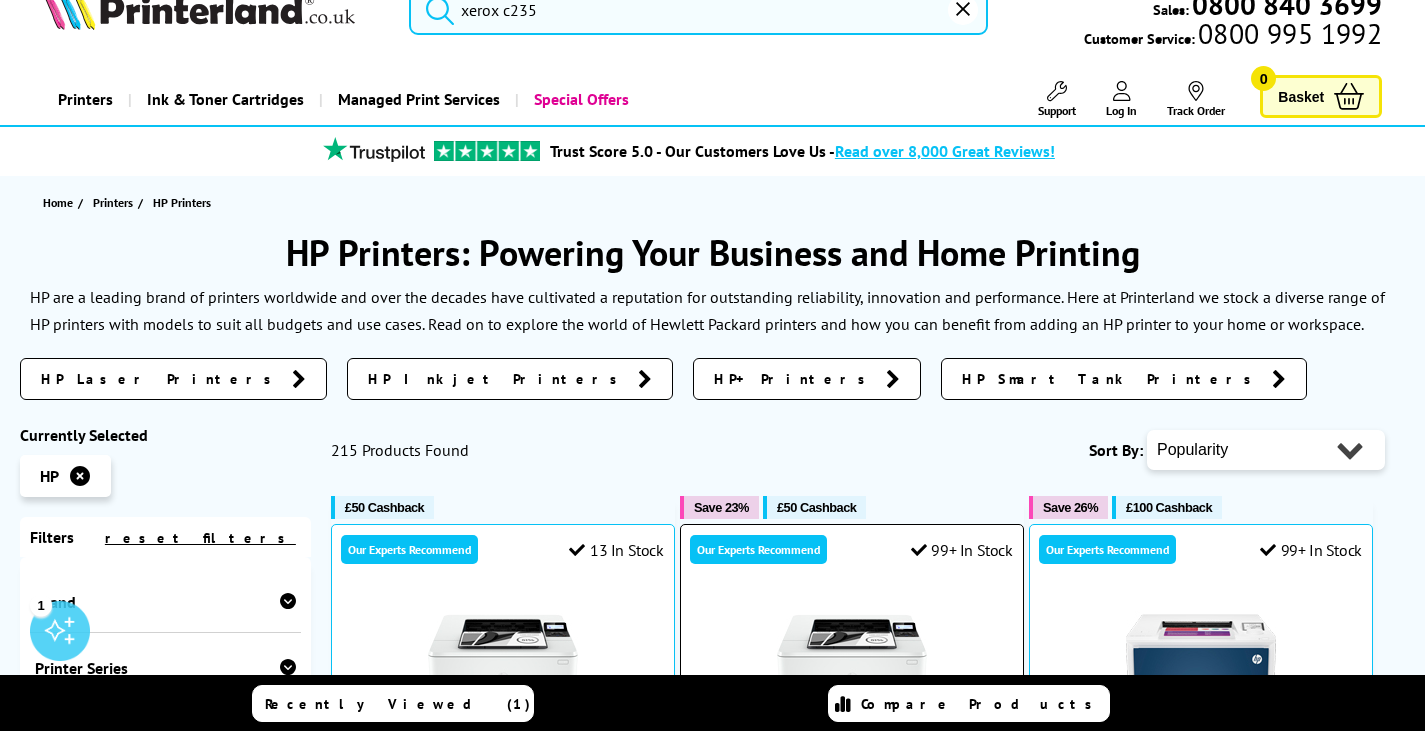 scroll, scrollTop: 0, scrollLeft: 0, axis: both 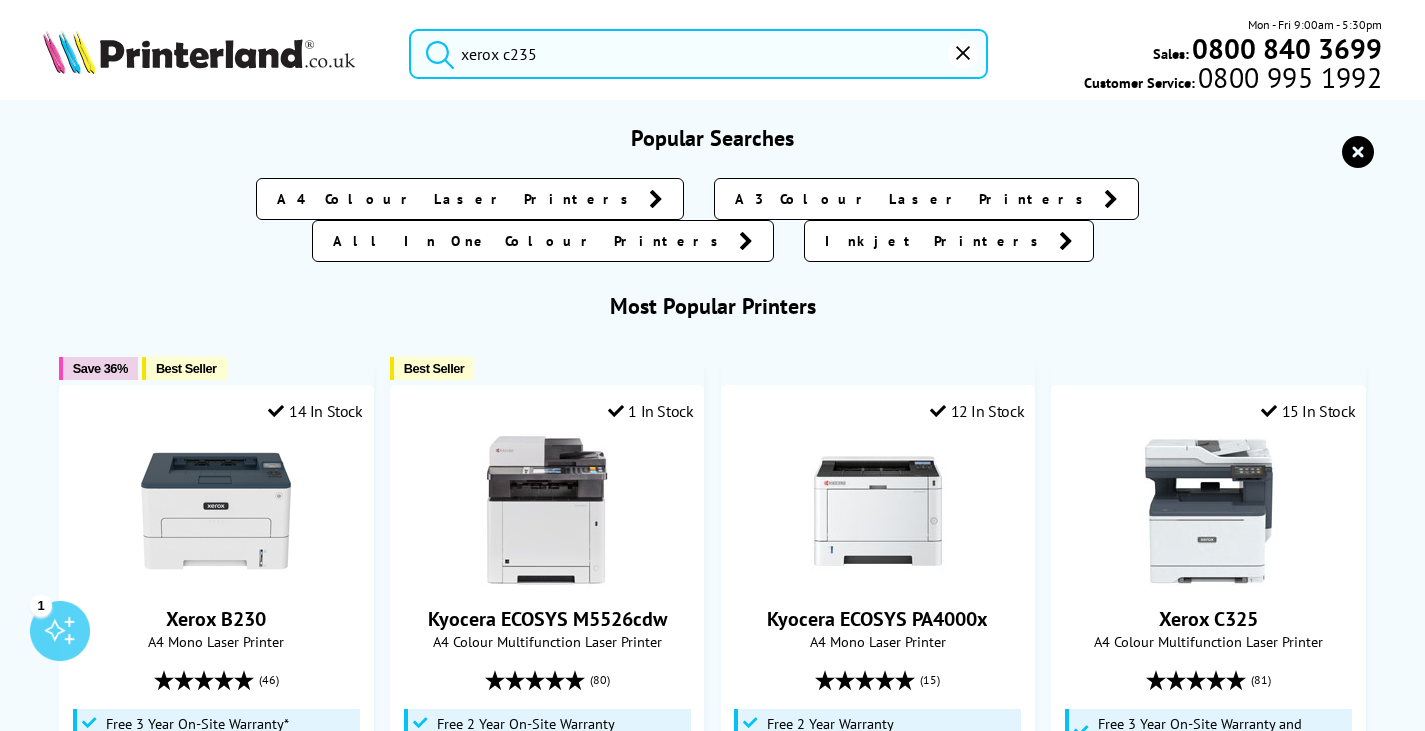 click on "xerox c235" at bounding box center [698, 54] 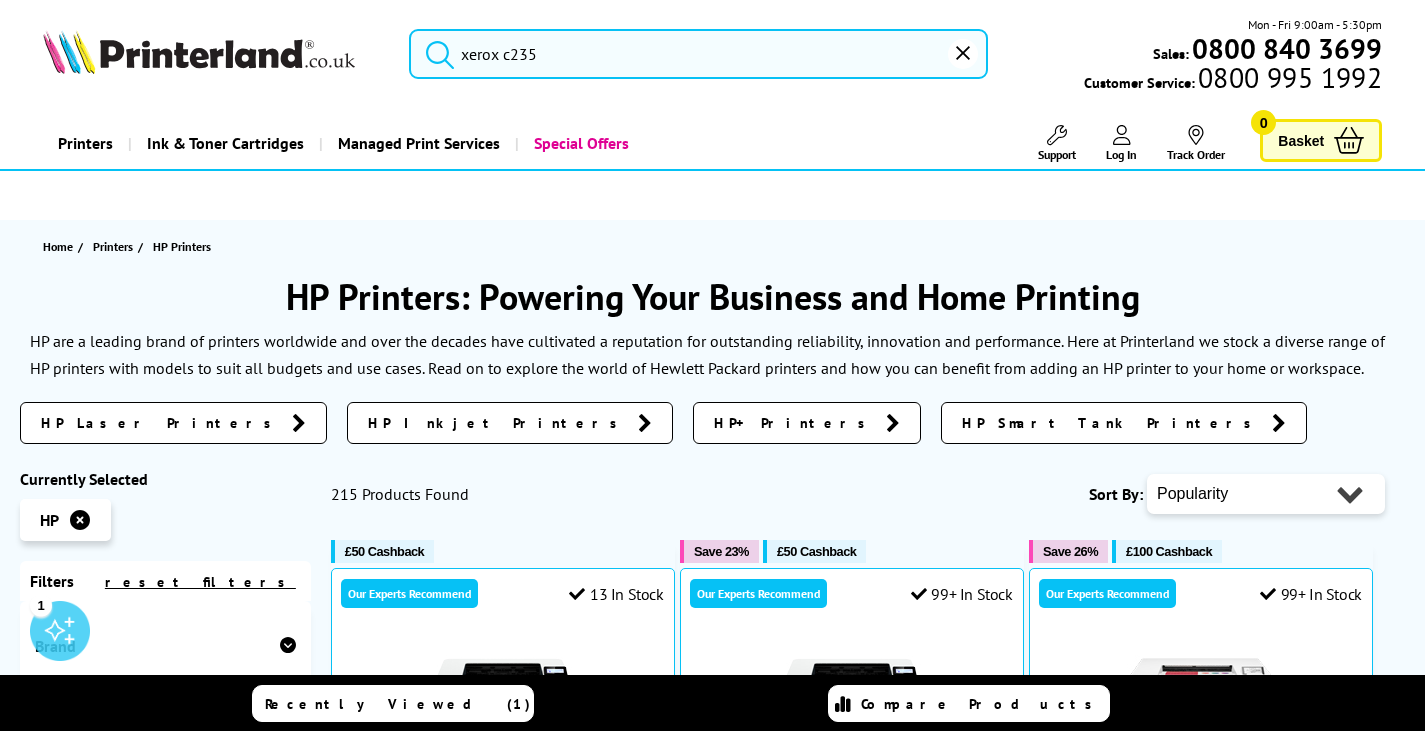 click 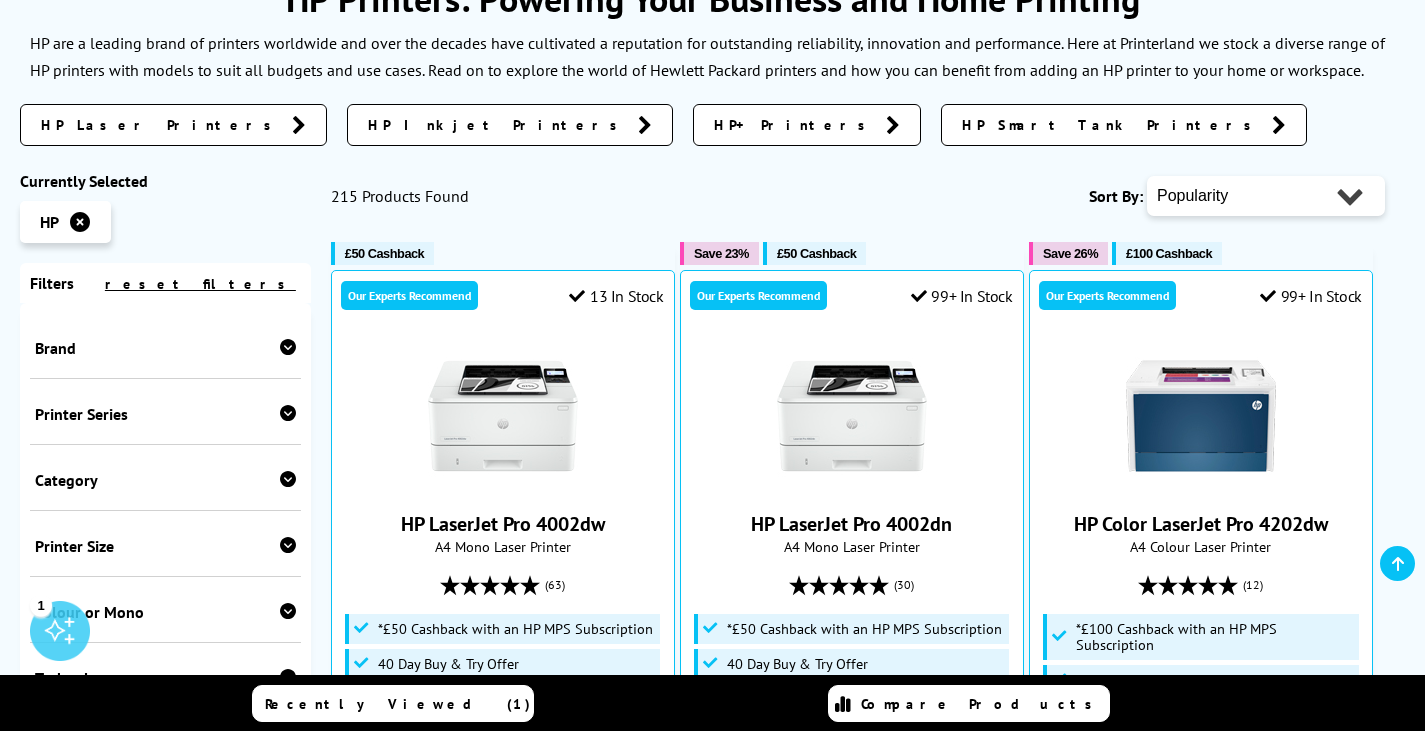 scroll, scrollTop: 0, scrollLeft: 0, axis: both 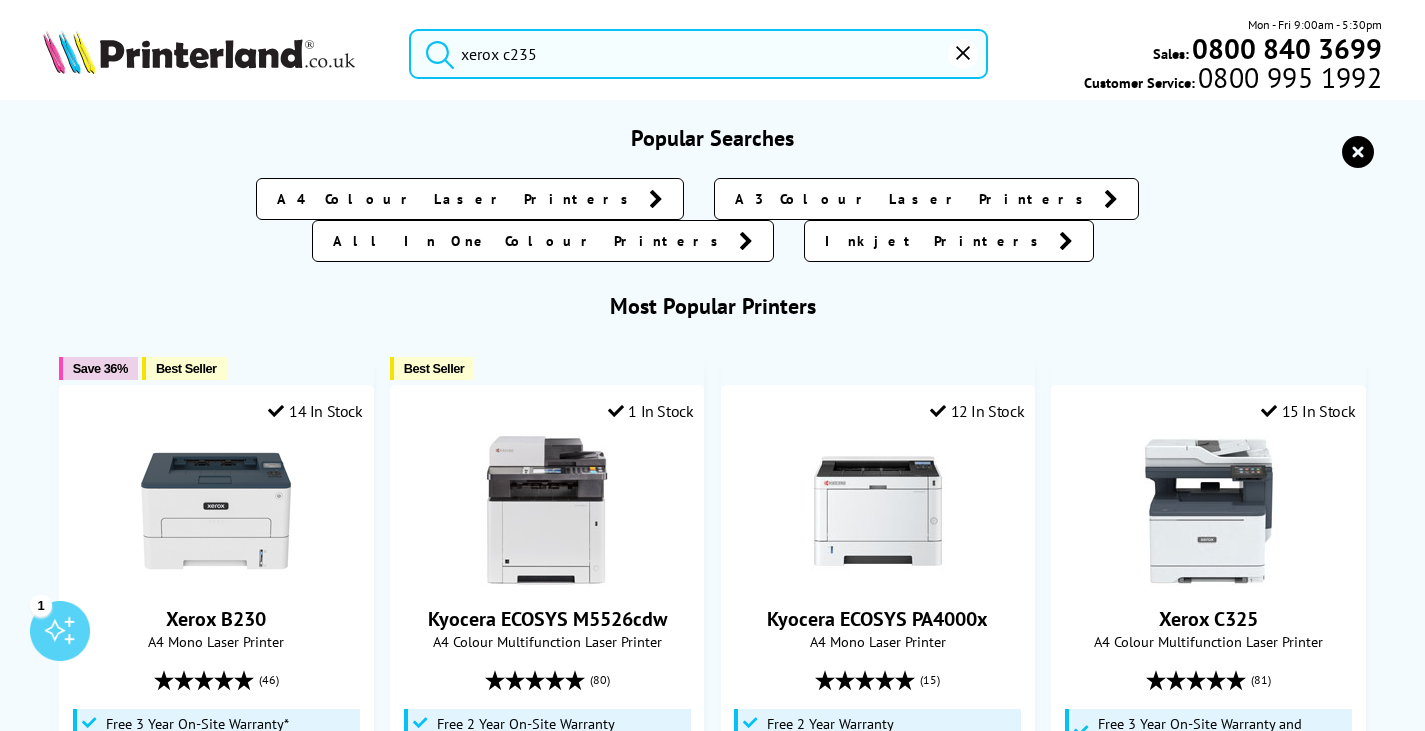 click on "xerox c235" at bounding box center [698, 54] 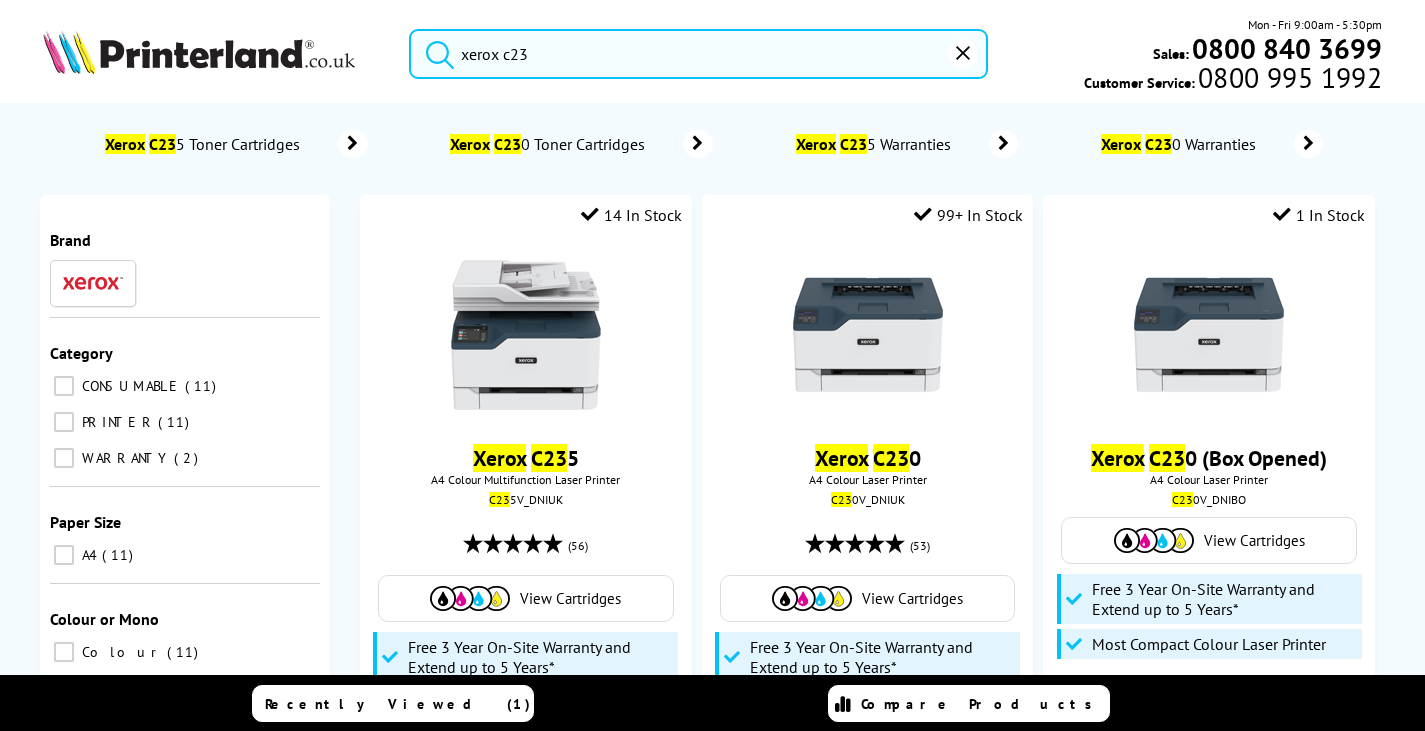 type on "xerox c235" 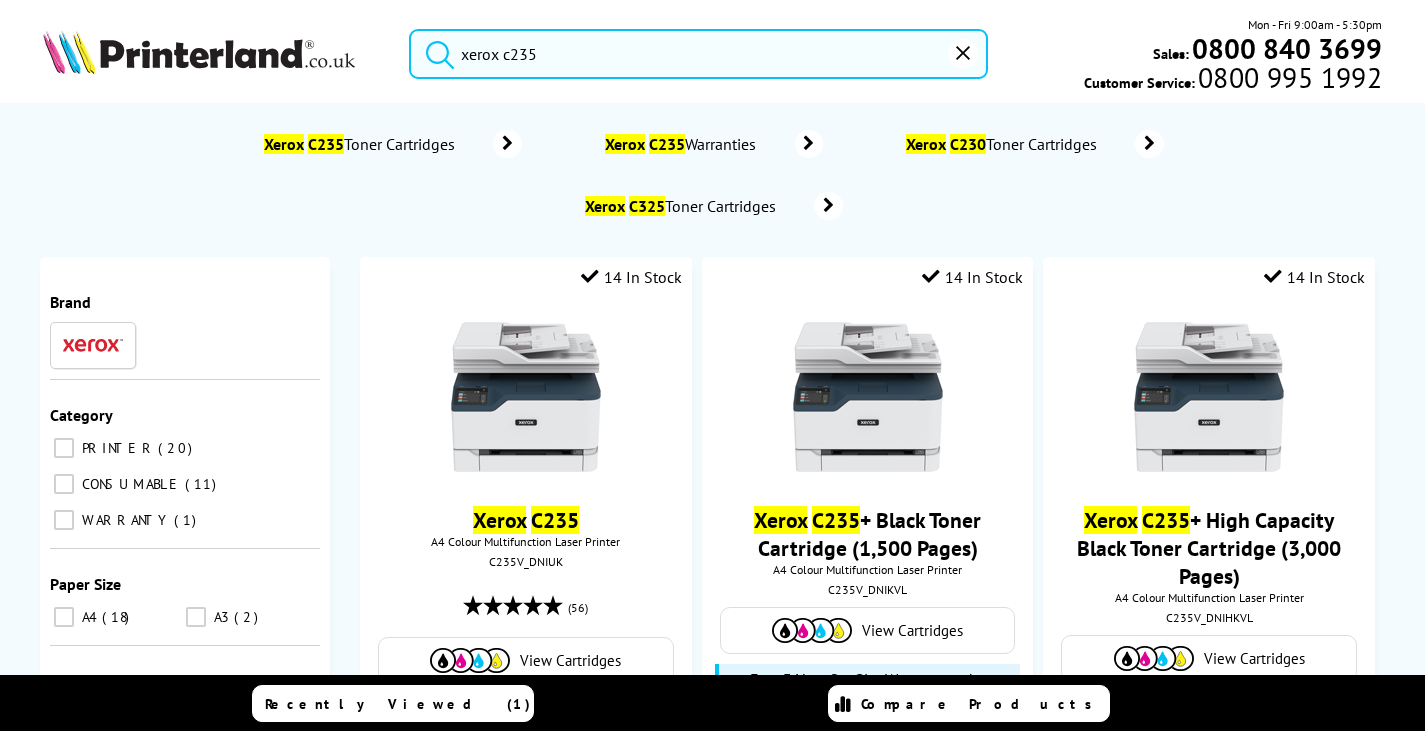 click at bounding box center [435, 51] 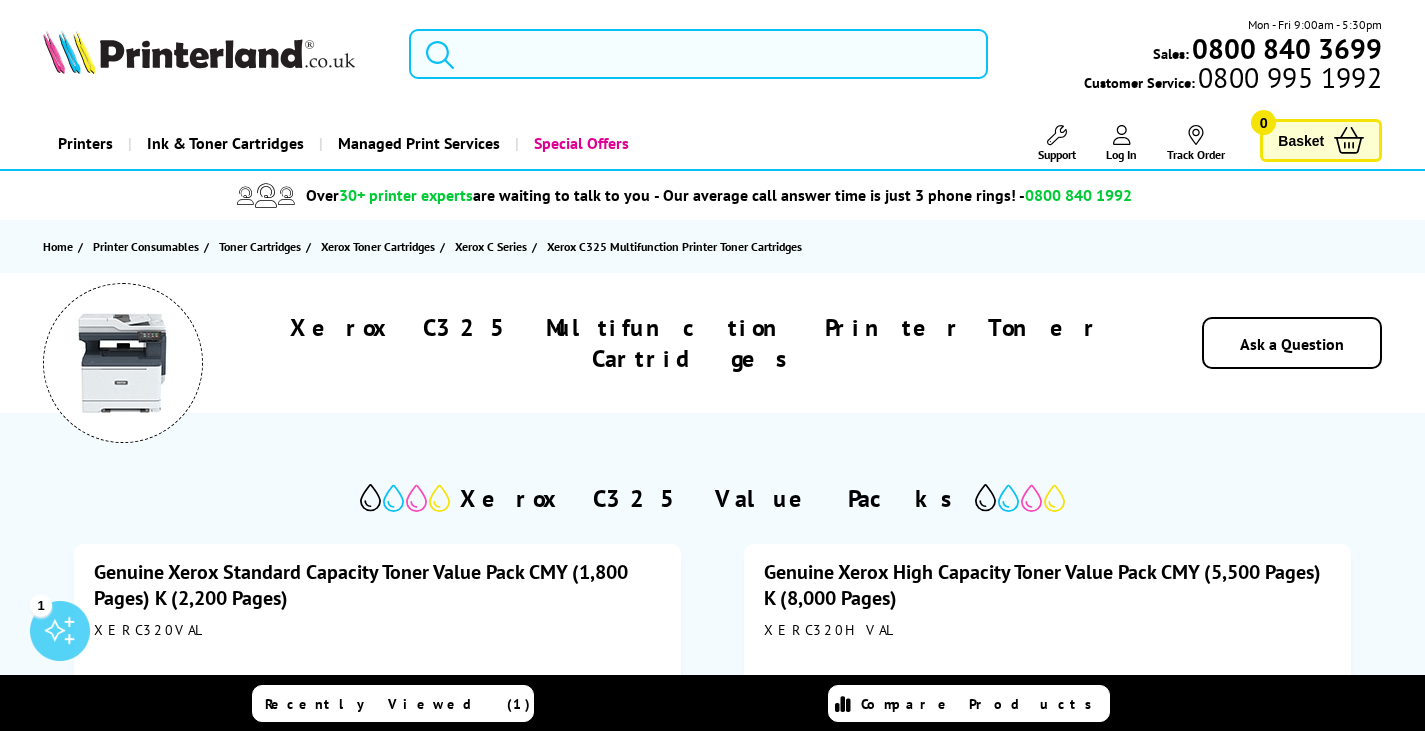 scroll, scrollTop: 0, scrollLeft: 0, axis: both 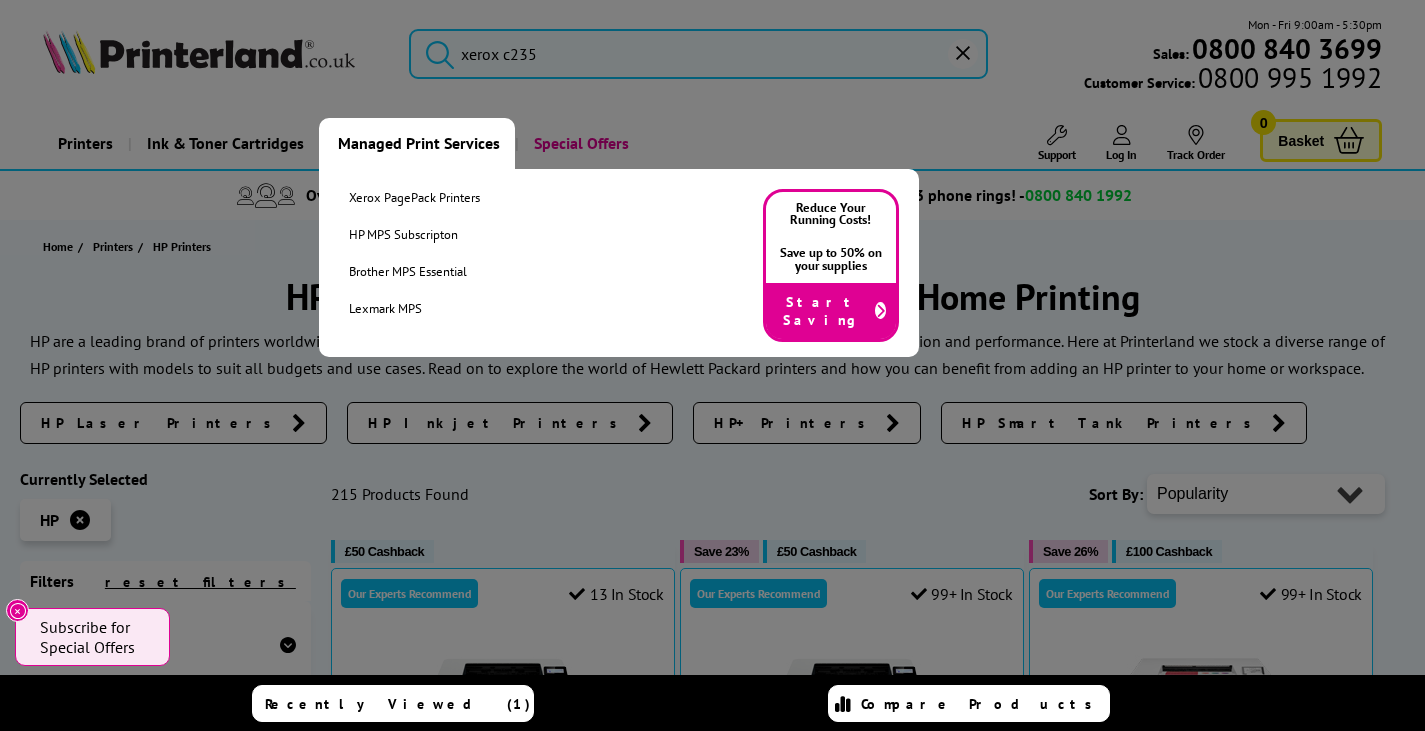 type on "xerox c23" 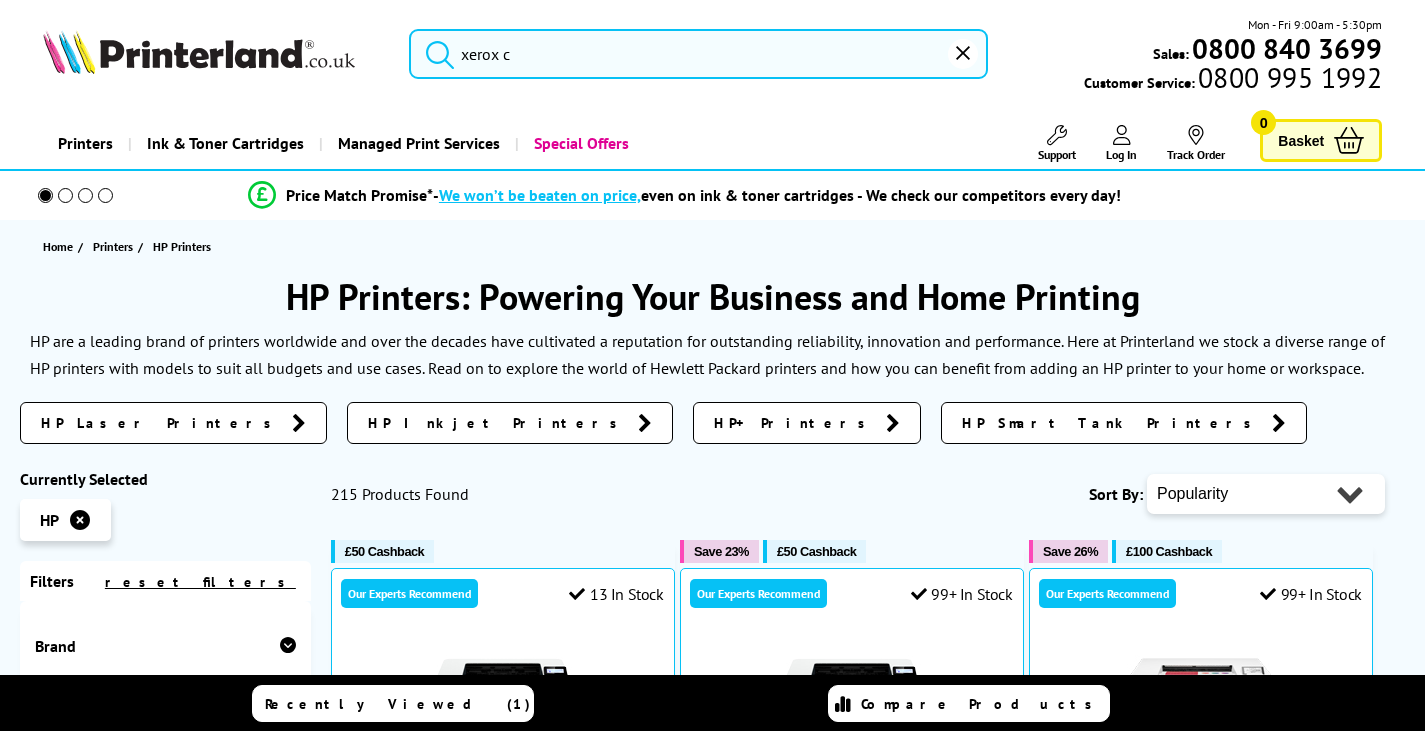 type on "xerox" 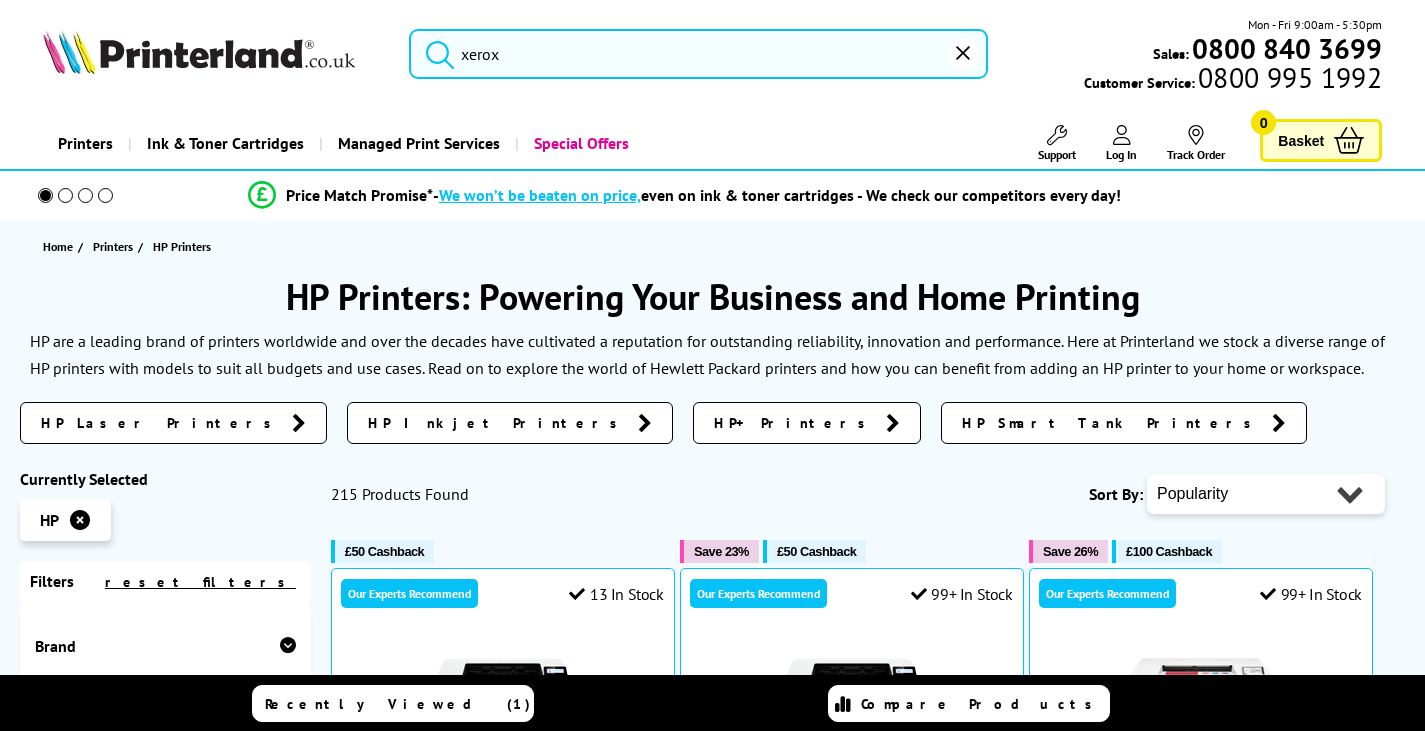 scroll, scrollTop: 0, scrollLeft: 0, axis: both 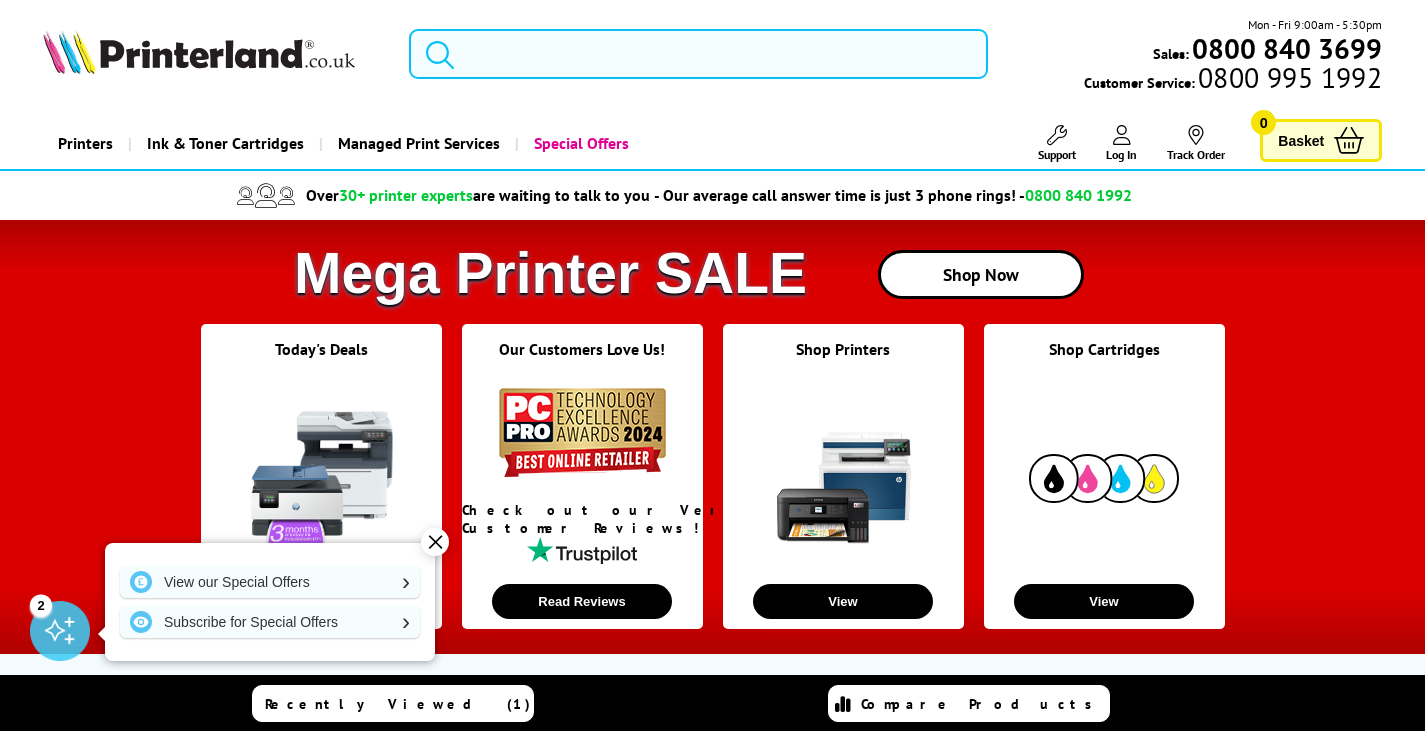 click at bounding box center (698, 54) 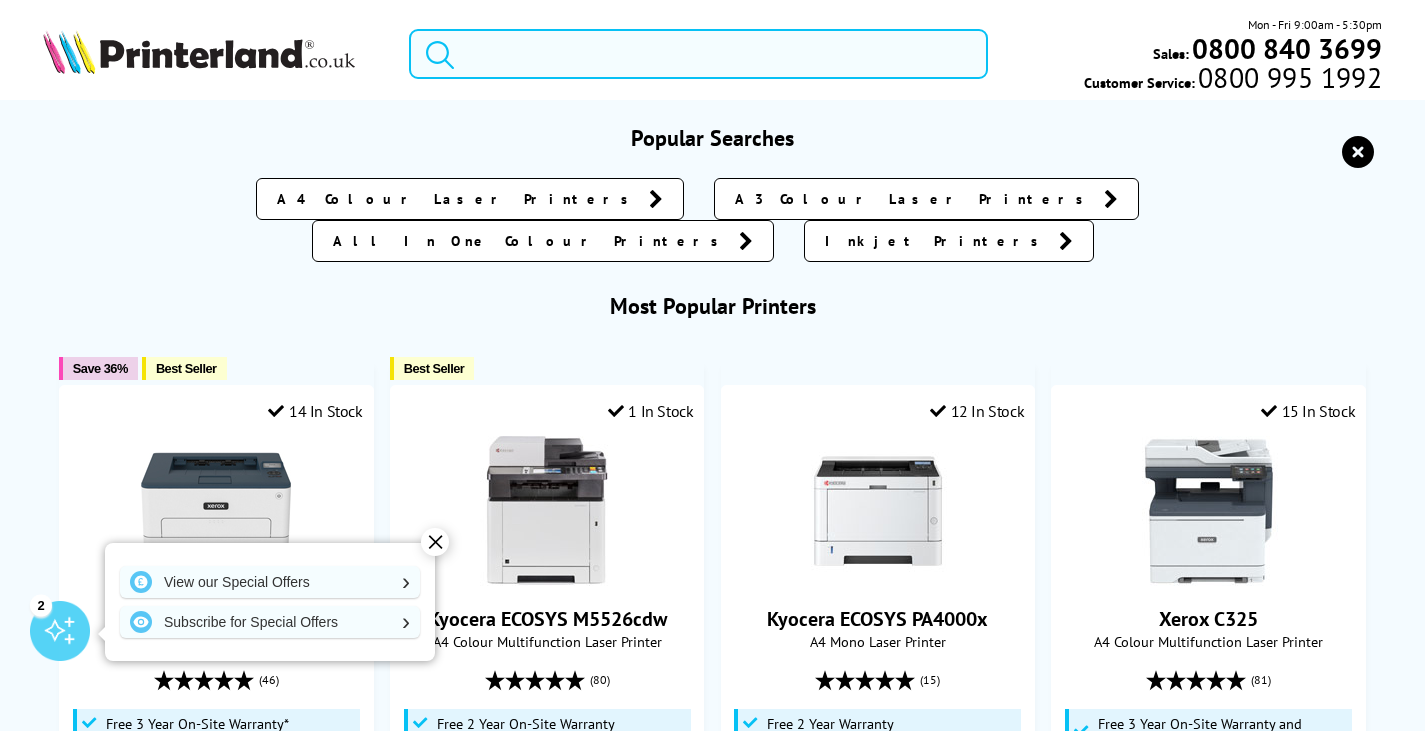 paste on "xerox c235" 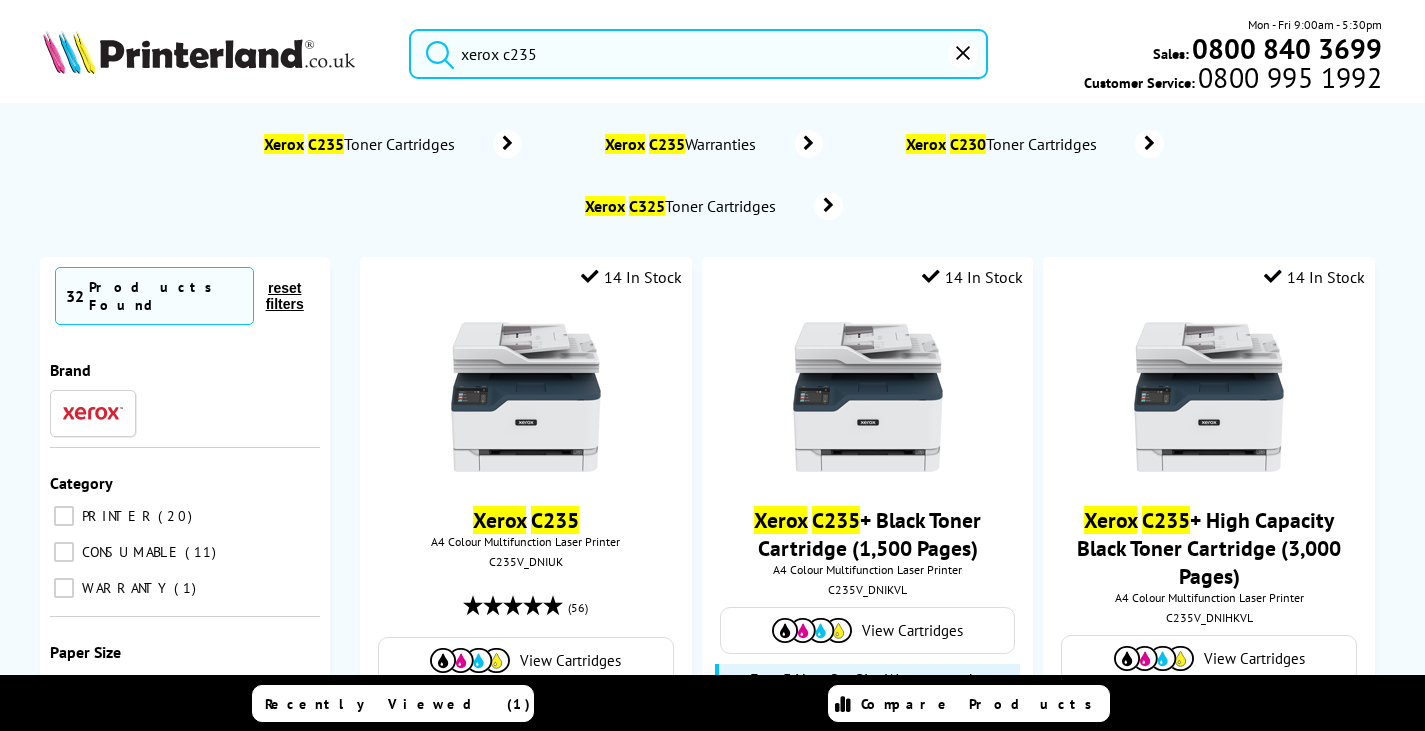 type on "xerox c235" 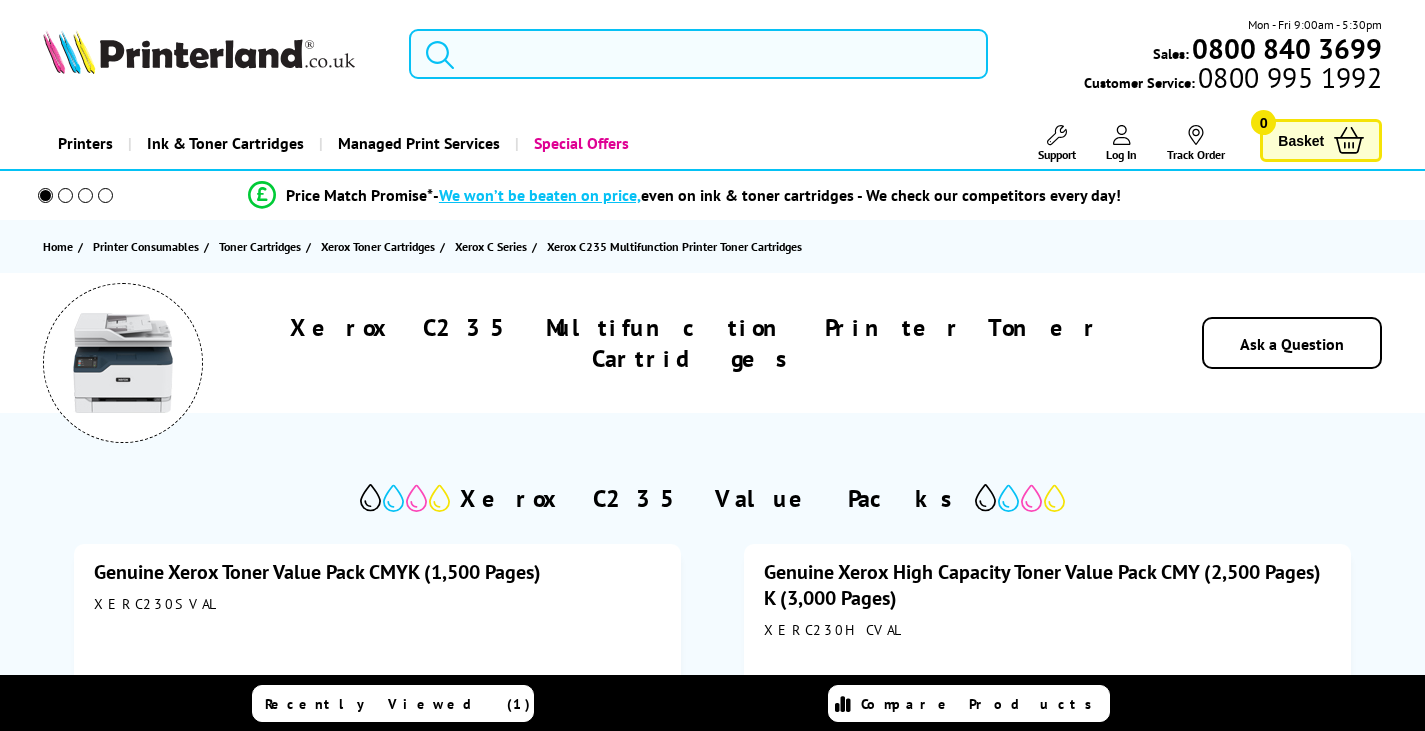 scroll, scrollTop: 0, scrollLeft: 0, axis: both 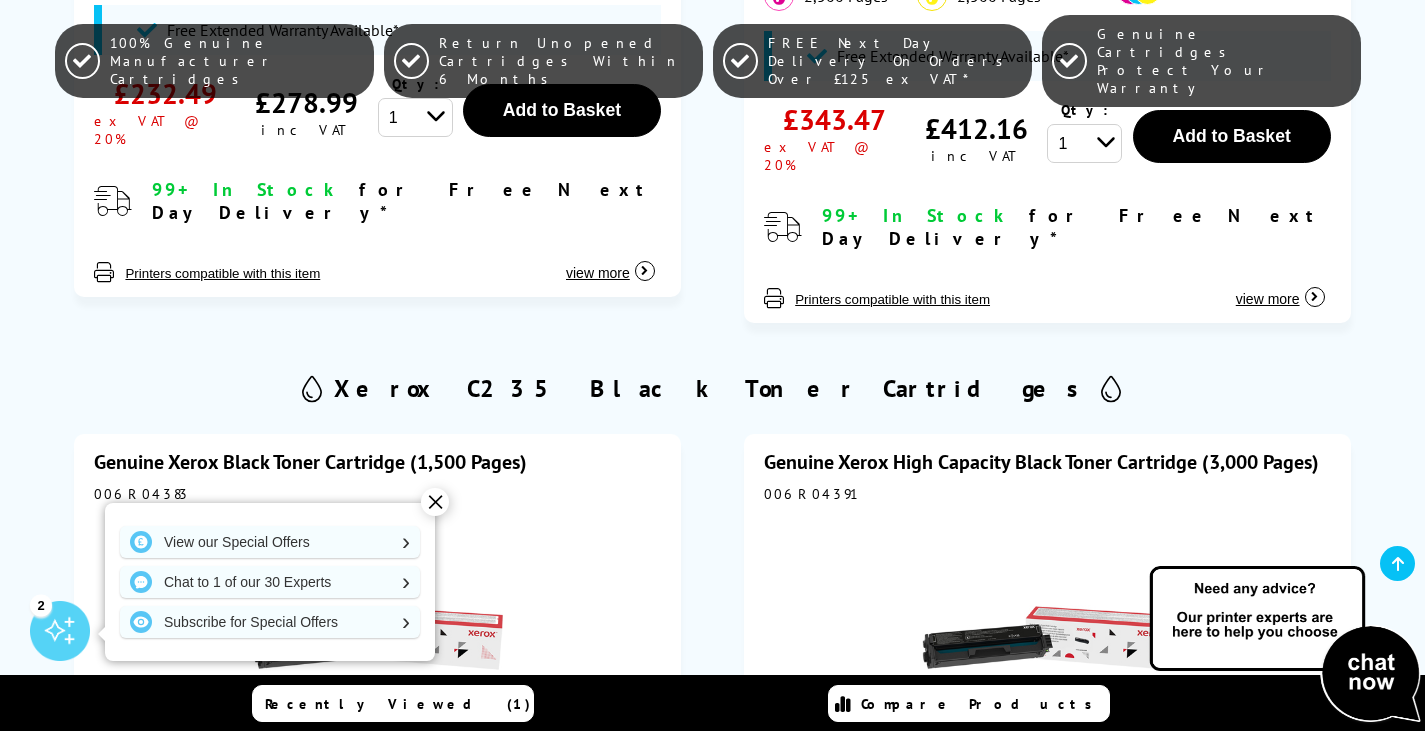 click on "✕" at bounding box center (435, 502) 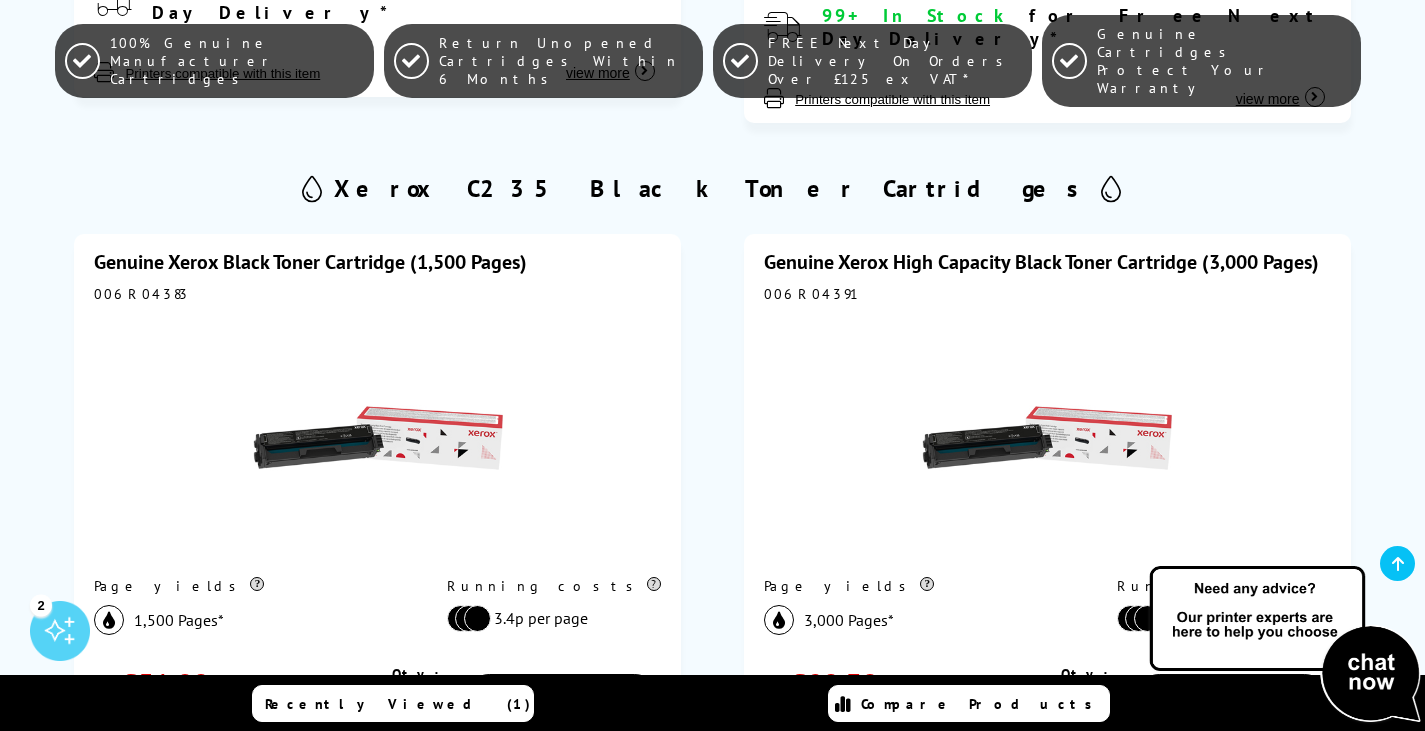 scroll, scrollTop: 1300, scrollLeft: 0, axis: vertical 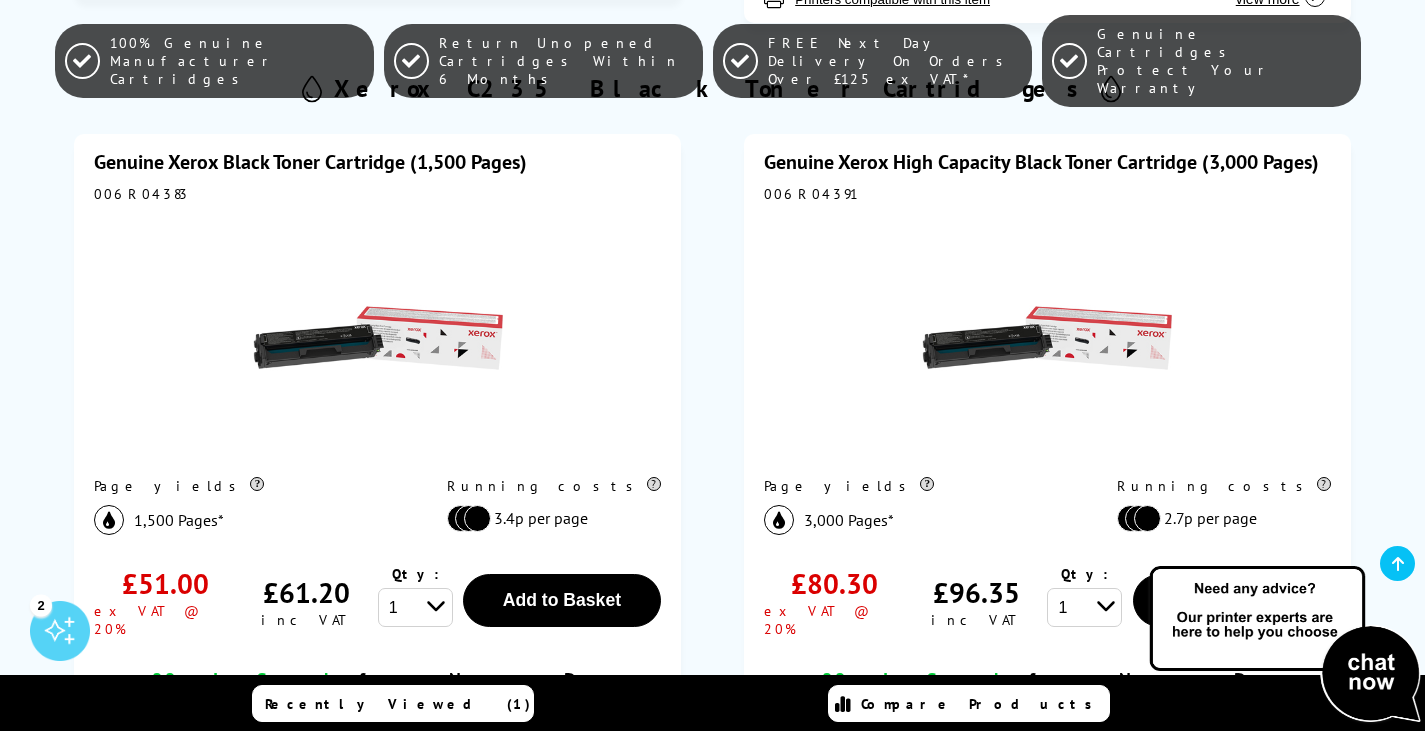 click at bounding box center (1047, 338) 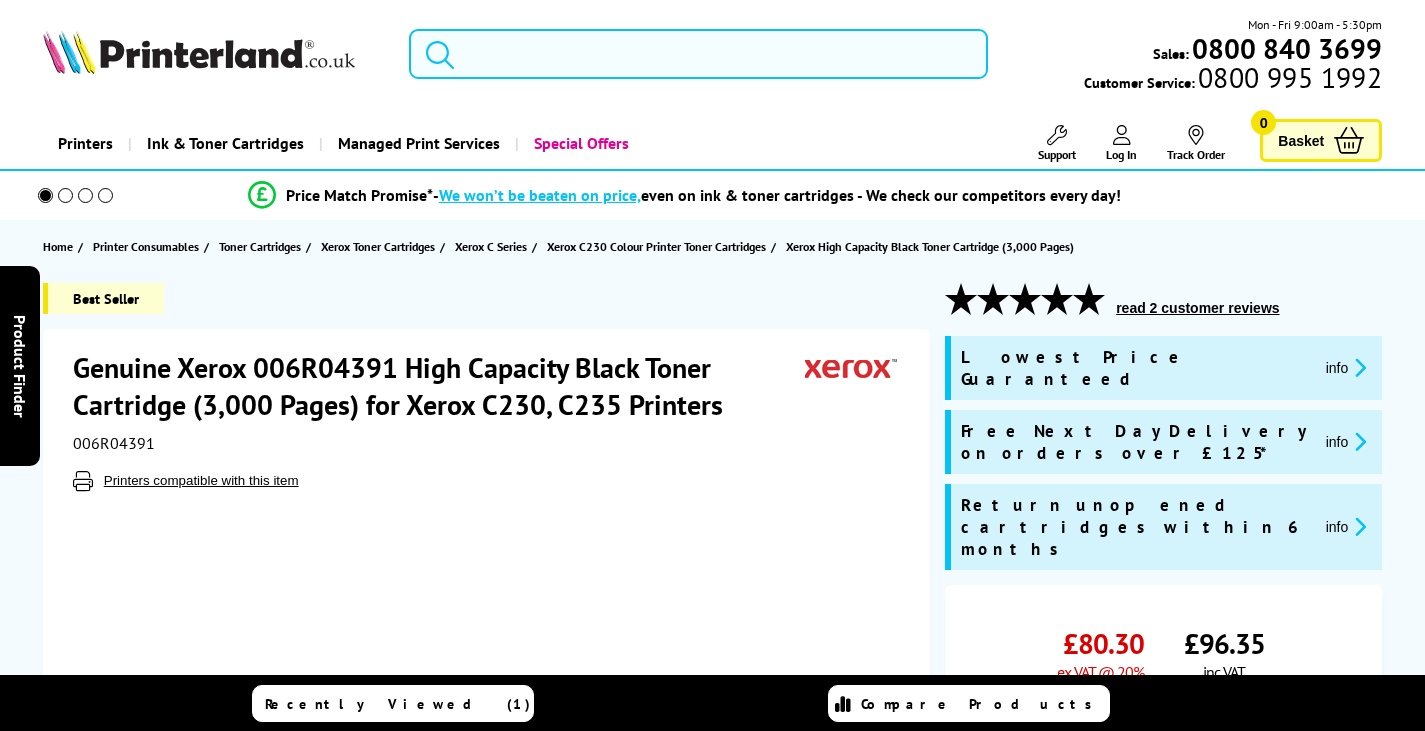 scroll, scrollTop: 0, scrollLeft: 0, axis: both 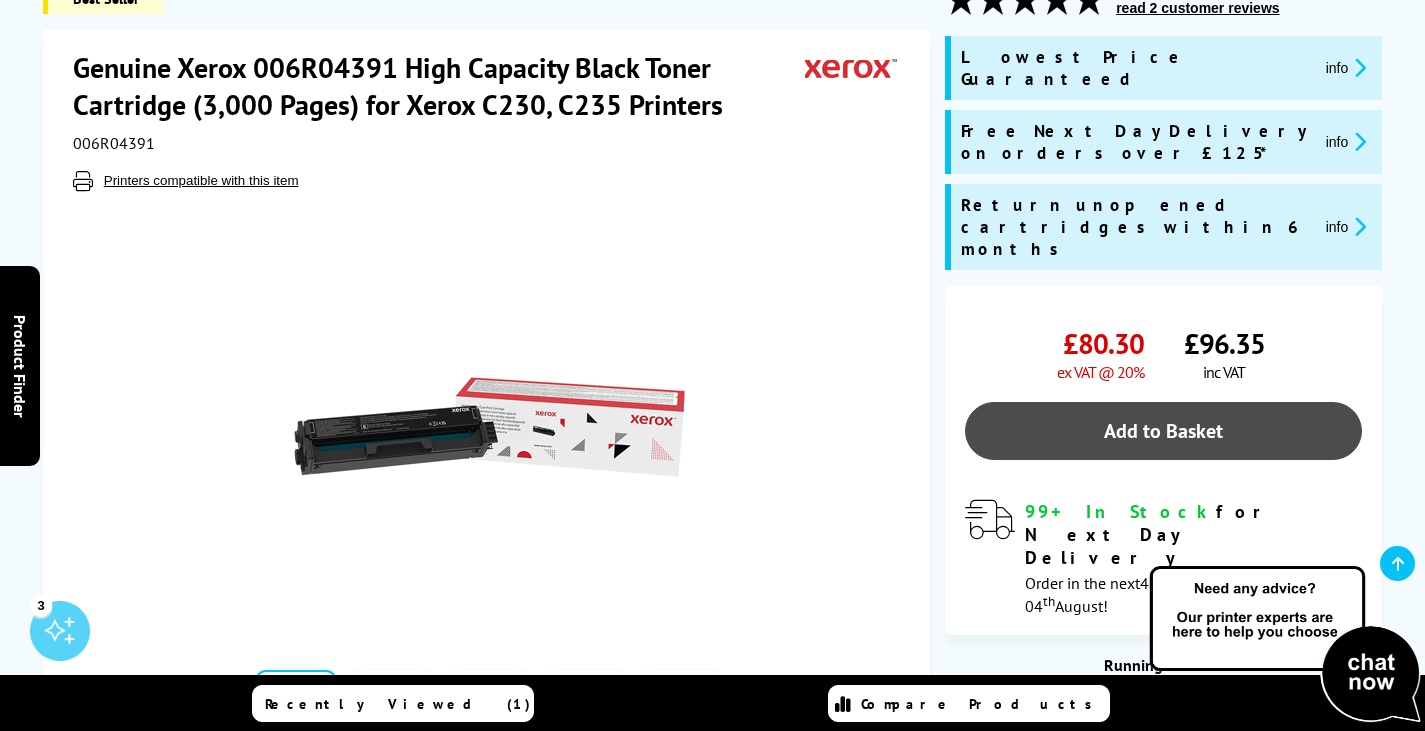 click on "Add to Basket" at bounding box center [1163, 431] 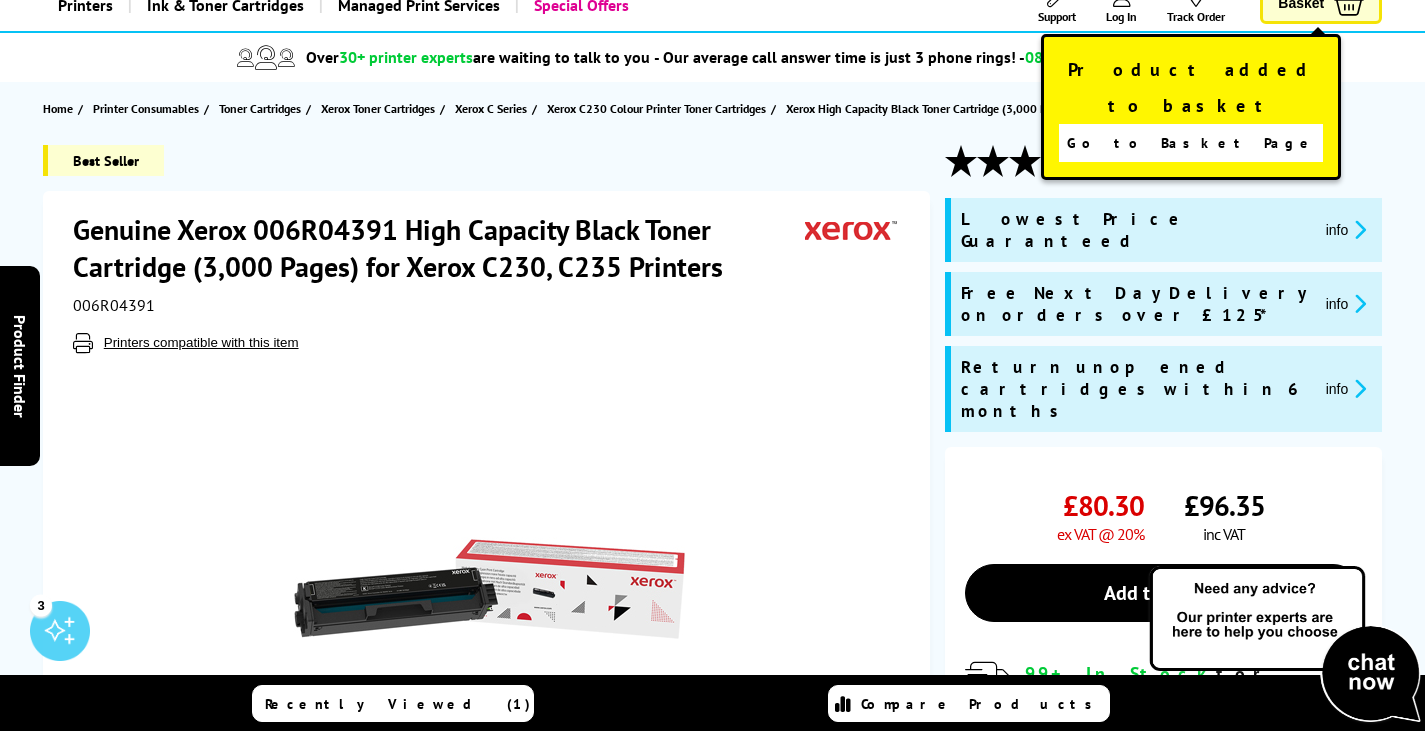 scroll, scrollTop: 0, scrollLeft: 0, axis: both 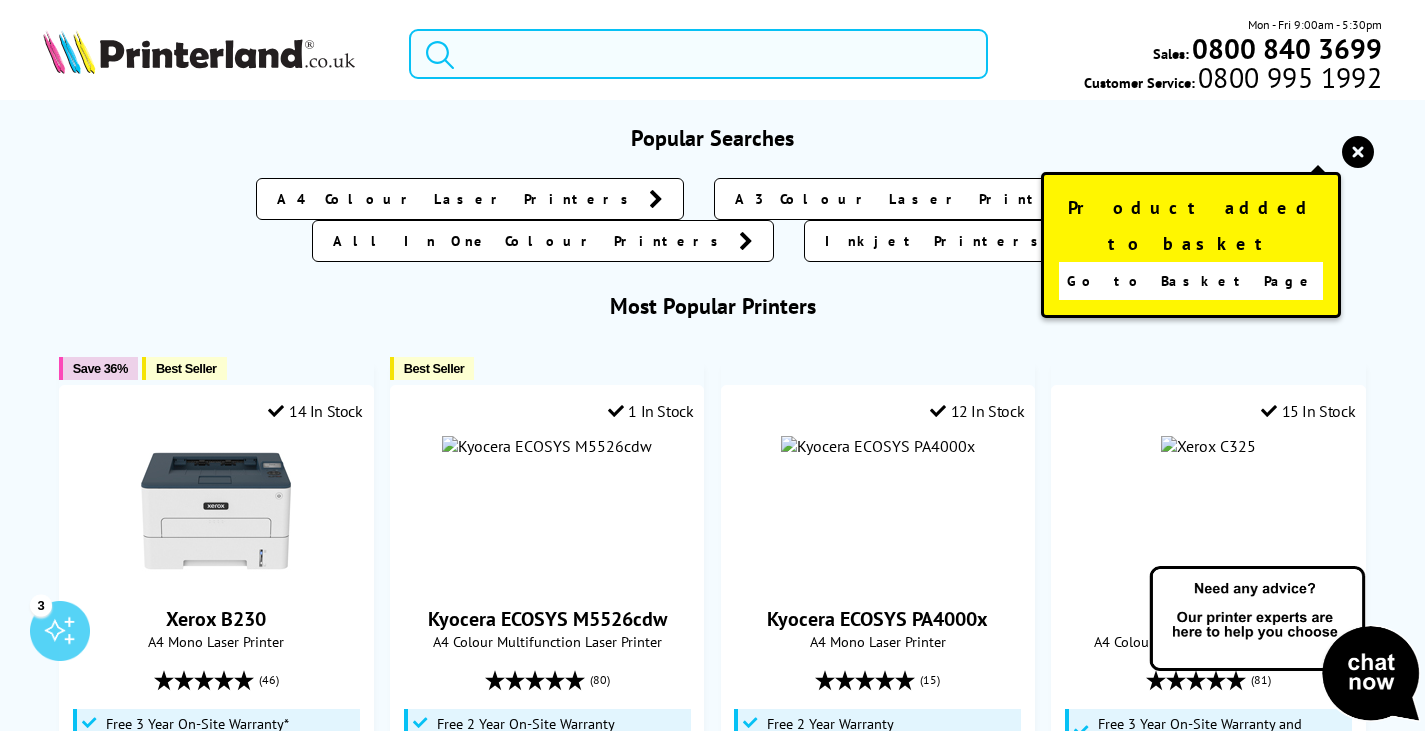 click at bounding box center [698, 54] 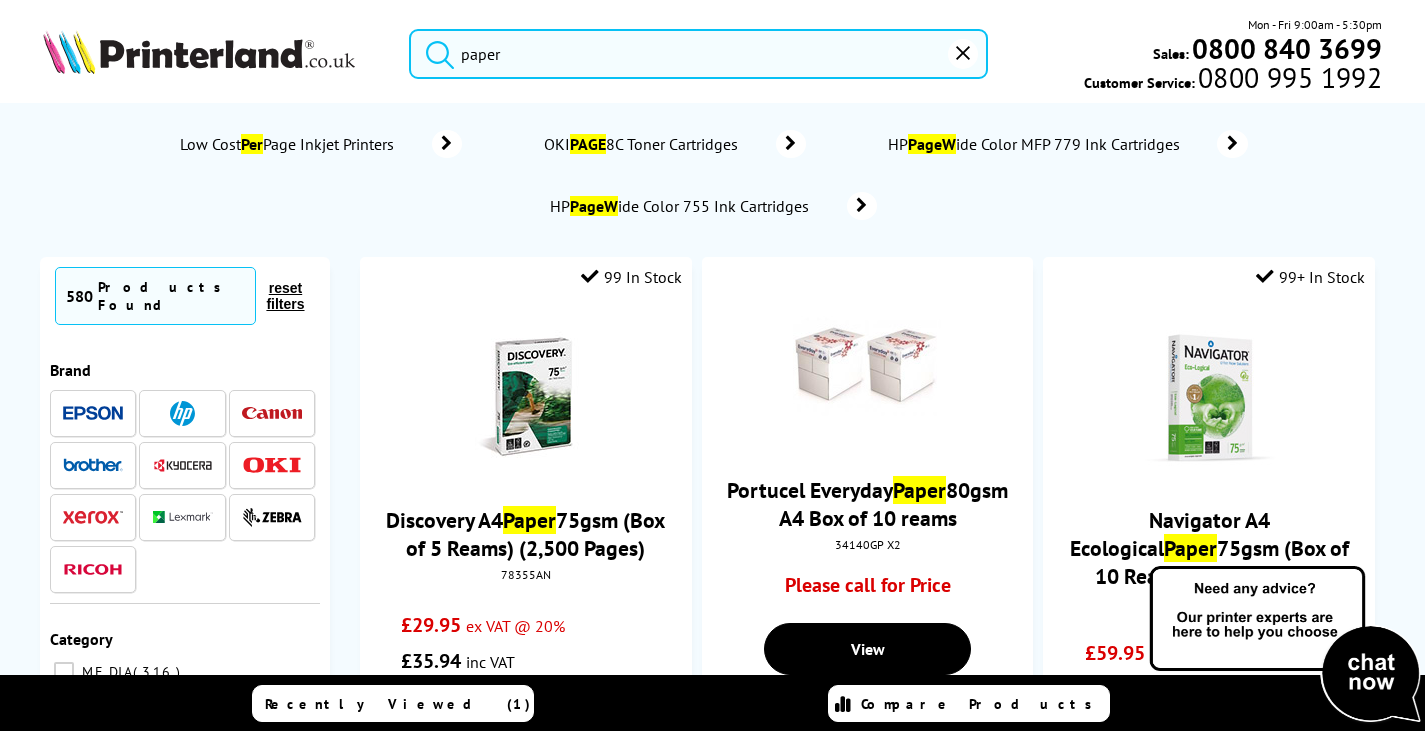 click at bounding box center (435, 51) 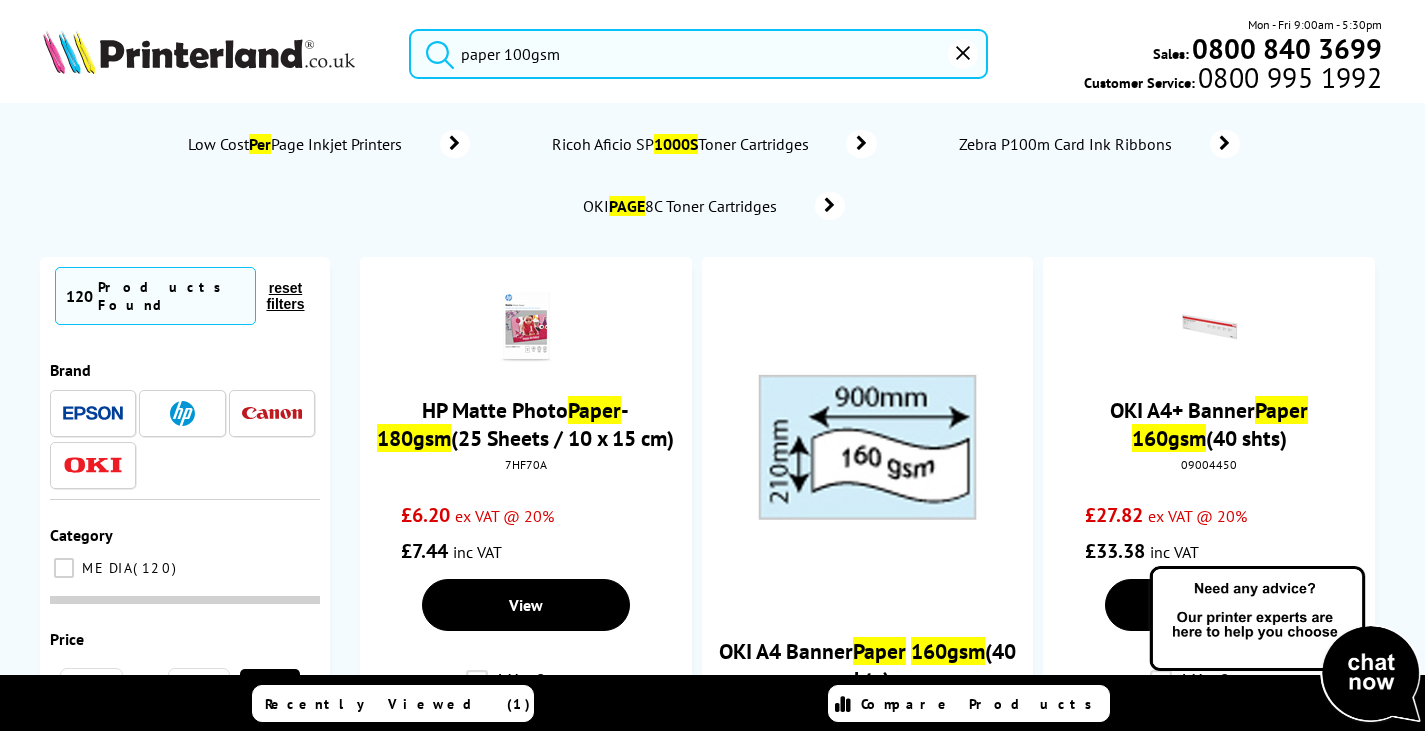 type on "paper 100gsm" 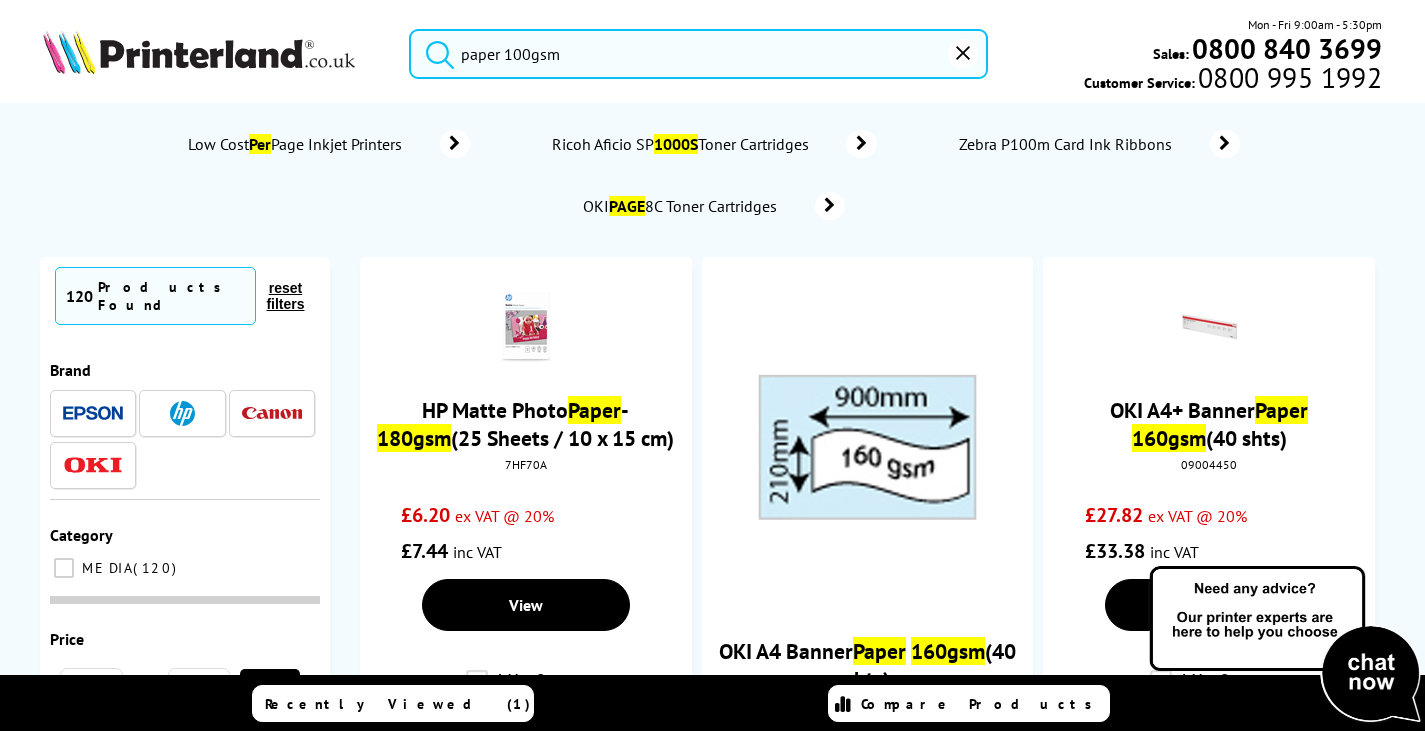 click at bounding box center [435, 51] 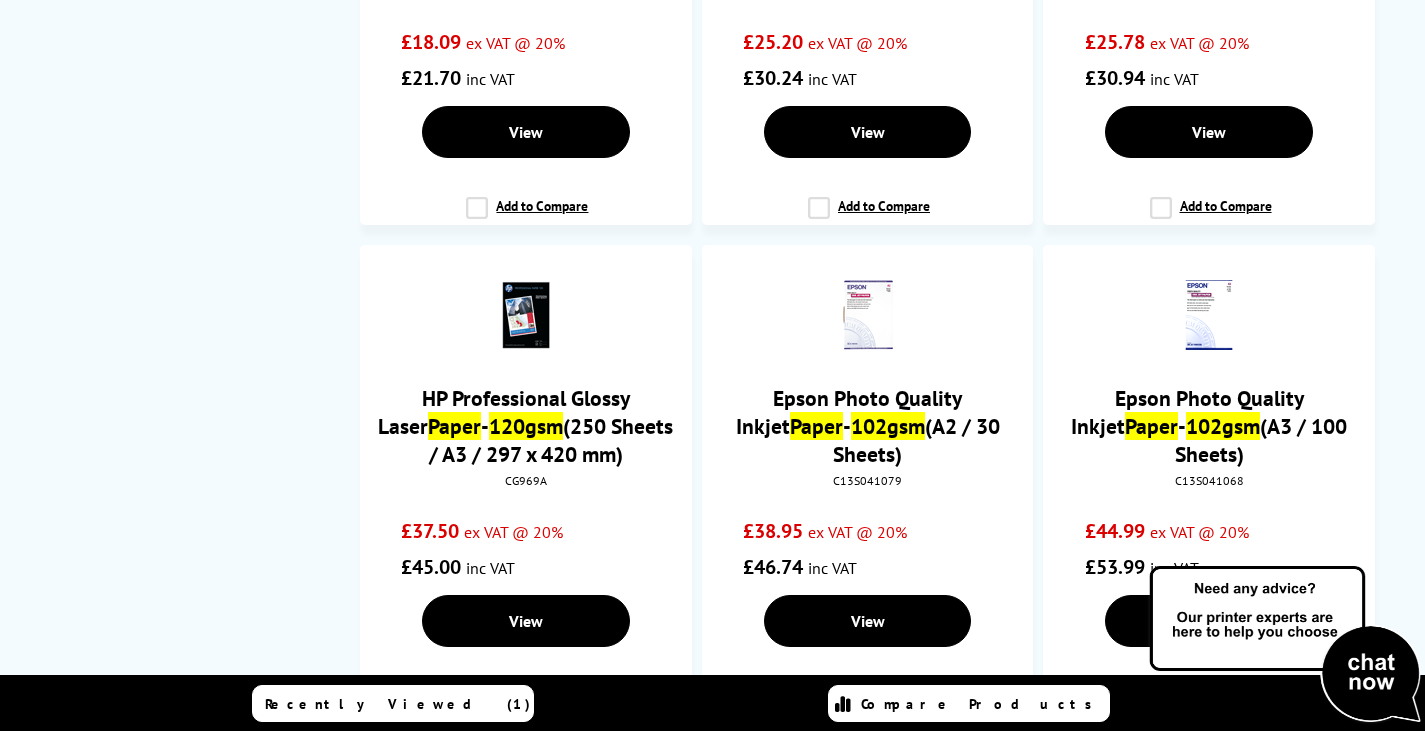 scroll, scrollTop: 2300, scrollLeft: 0, axis: vertical 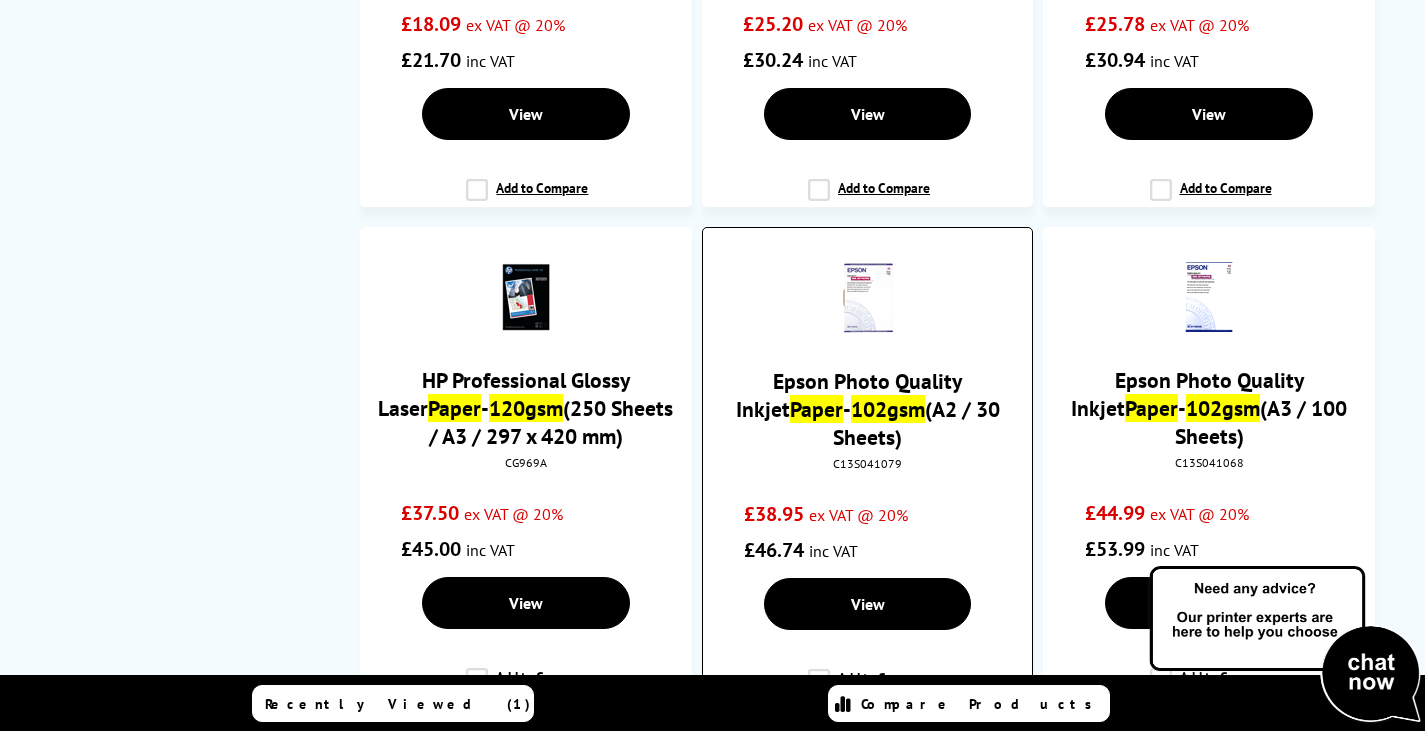 click on "Epson Photo Quality Inkjet  Paper  -  102gsm  (A2 / 30 Sheets)" at bounding box center [868, 409] 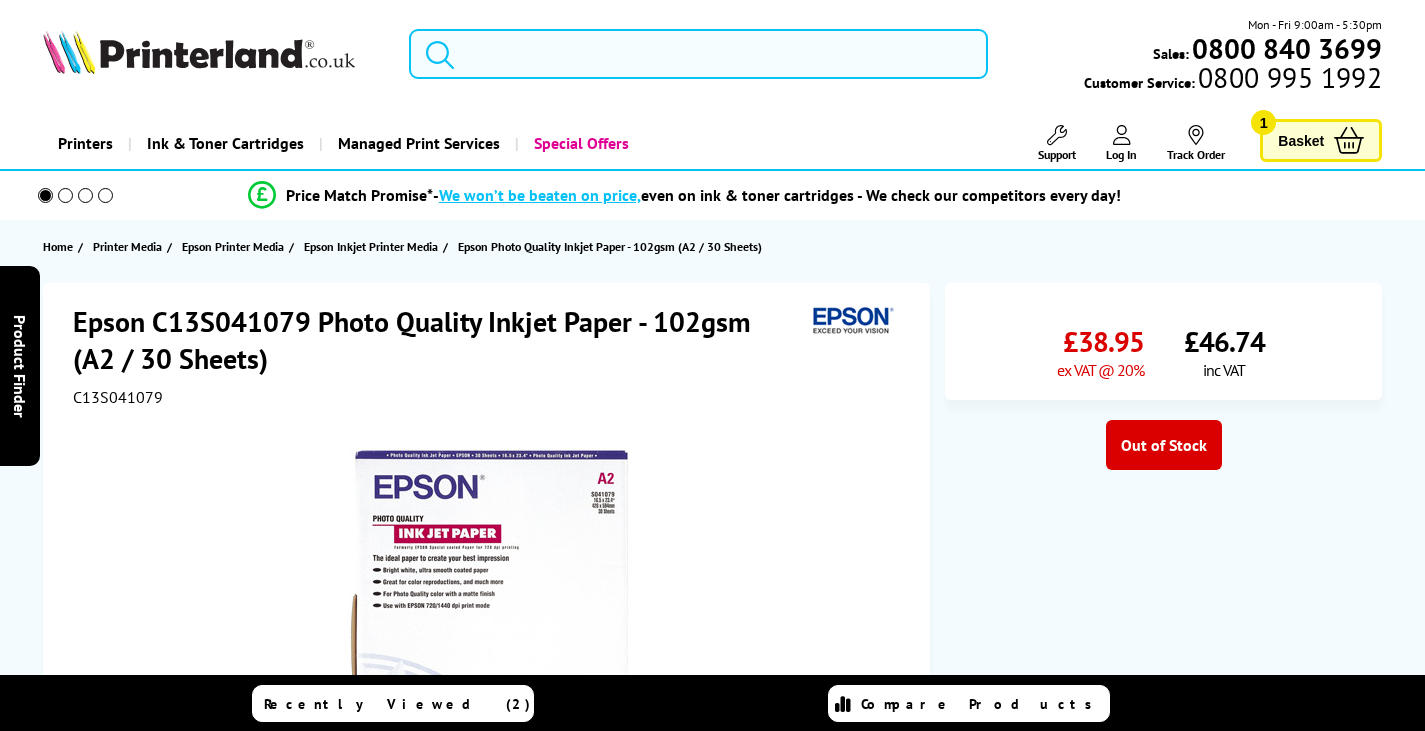 scroll, scrollTop: 0, scrollLeft: 0, axis: both 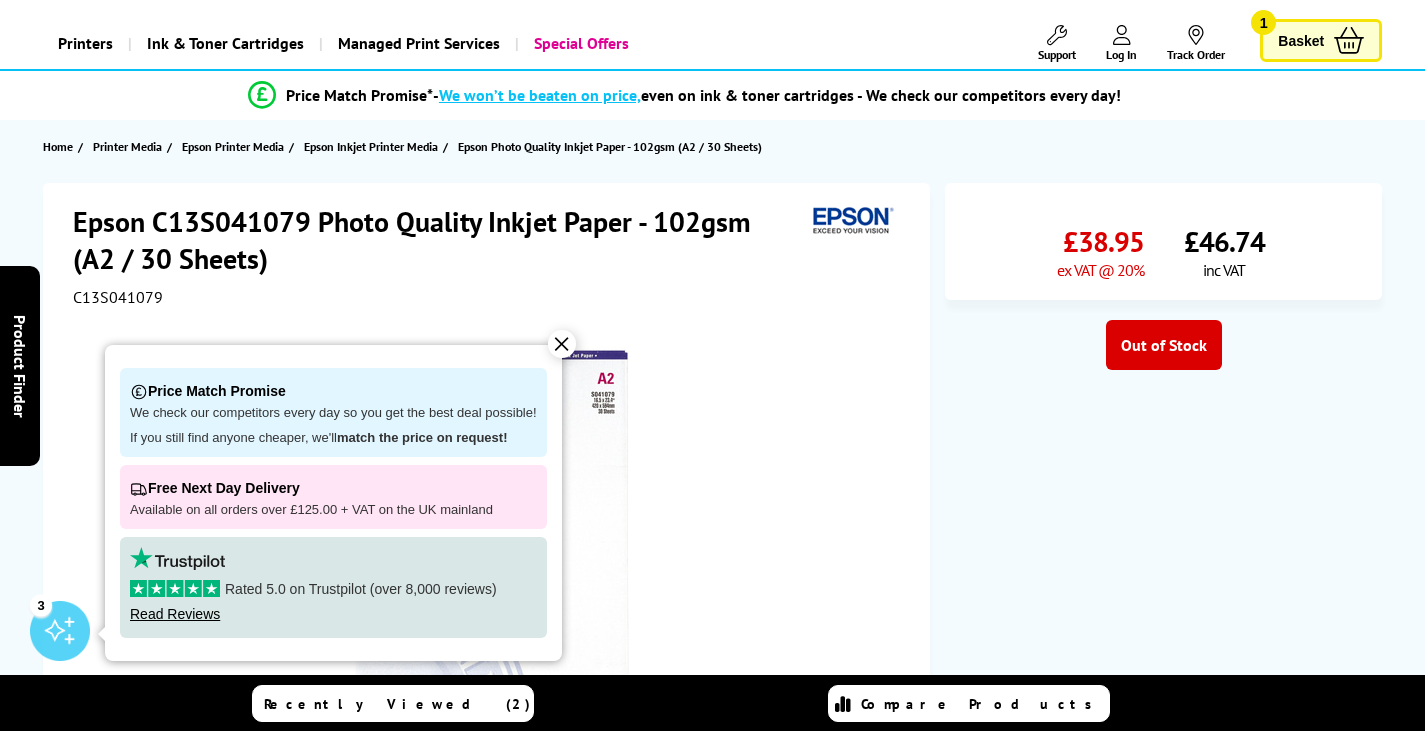 click on "✕" at bounding box center [562, 344] 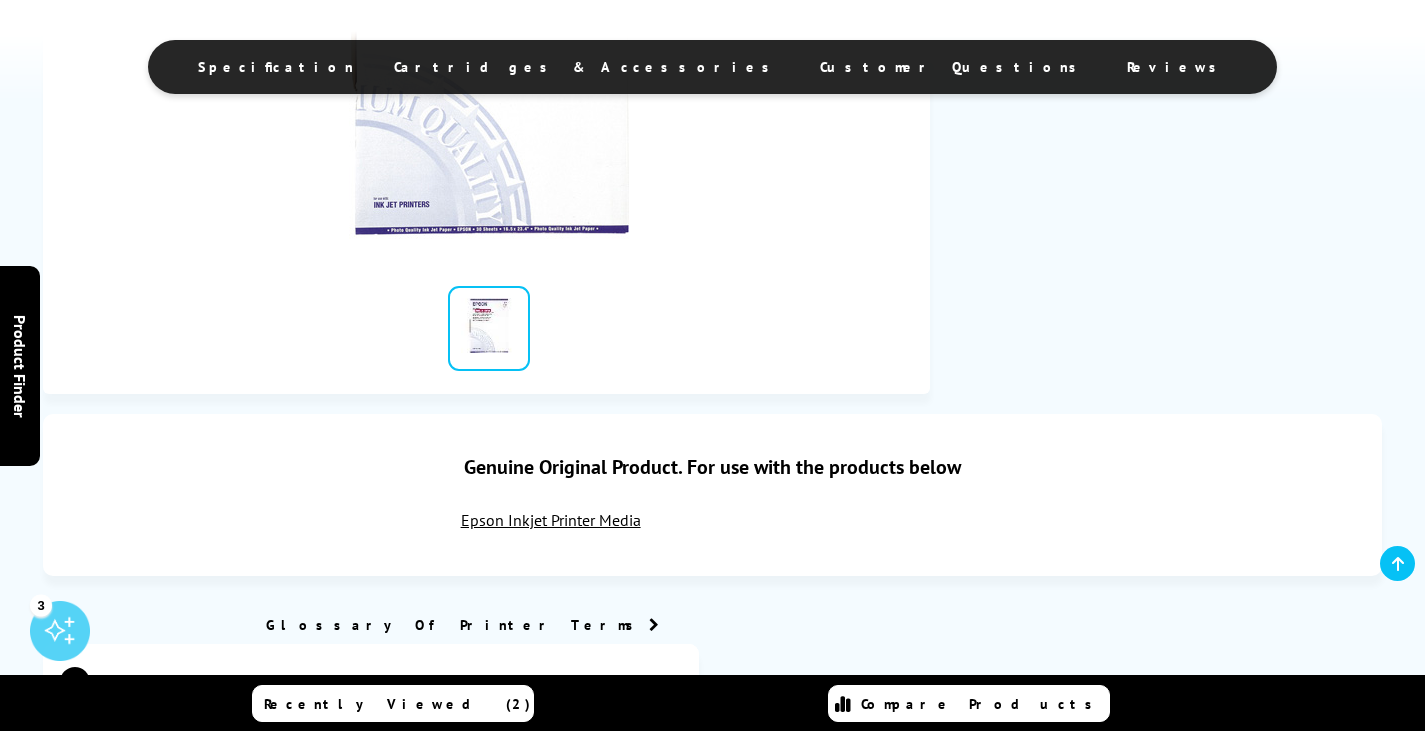 scroll, scrollTop: 300, scrollLeft: 0, axis: vertical 